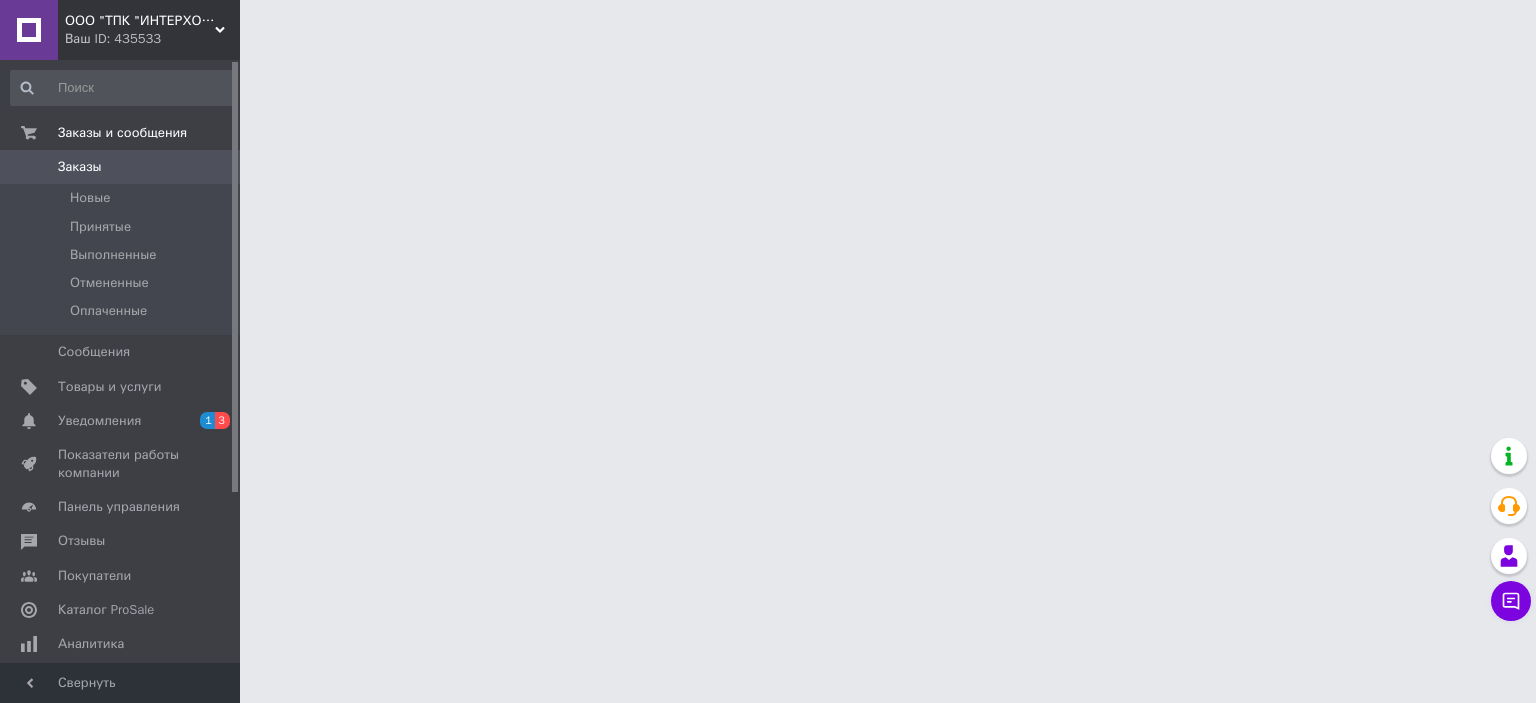 scroll, scrollTop: 0, scrollLeft: 0, axis: both 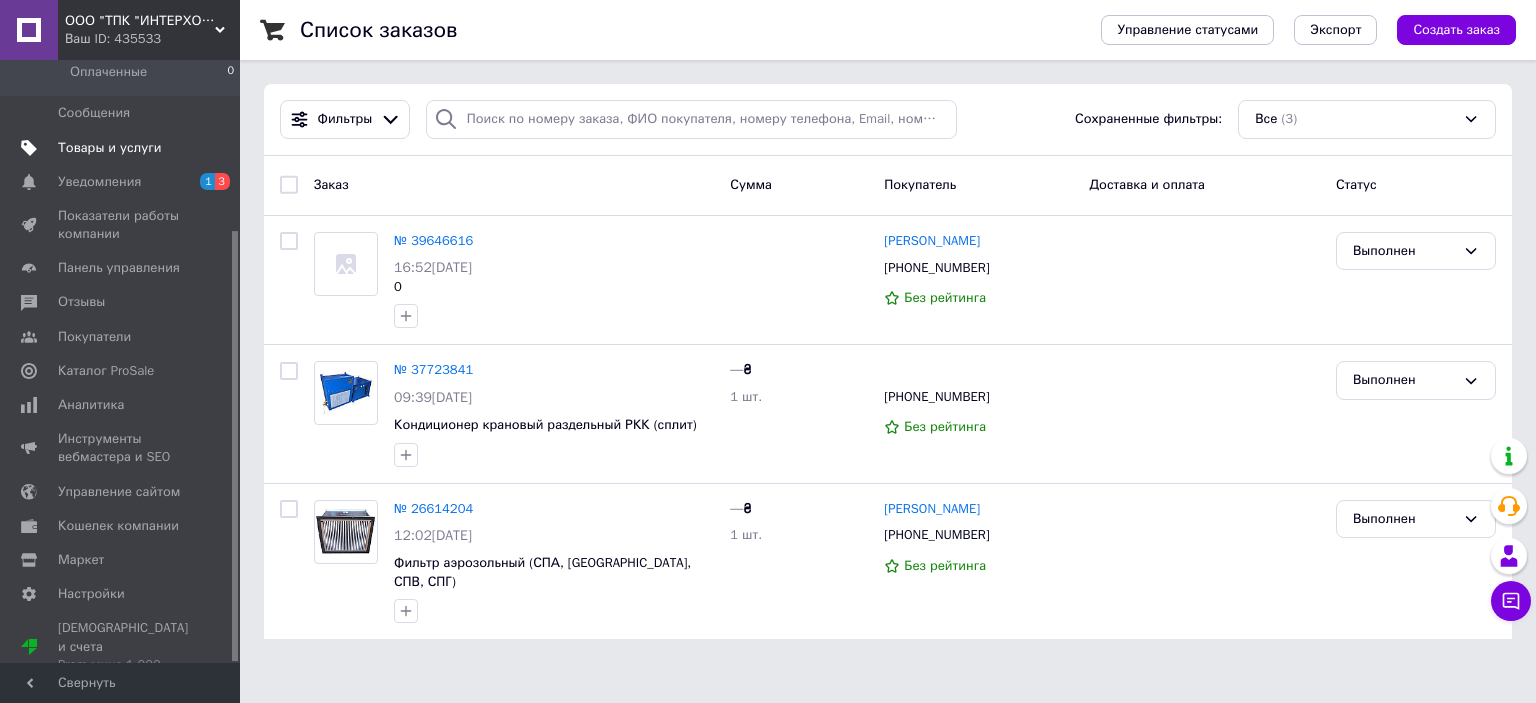 click on "Товары и услуги" at bounding box center (110, 148) 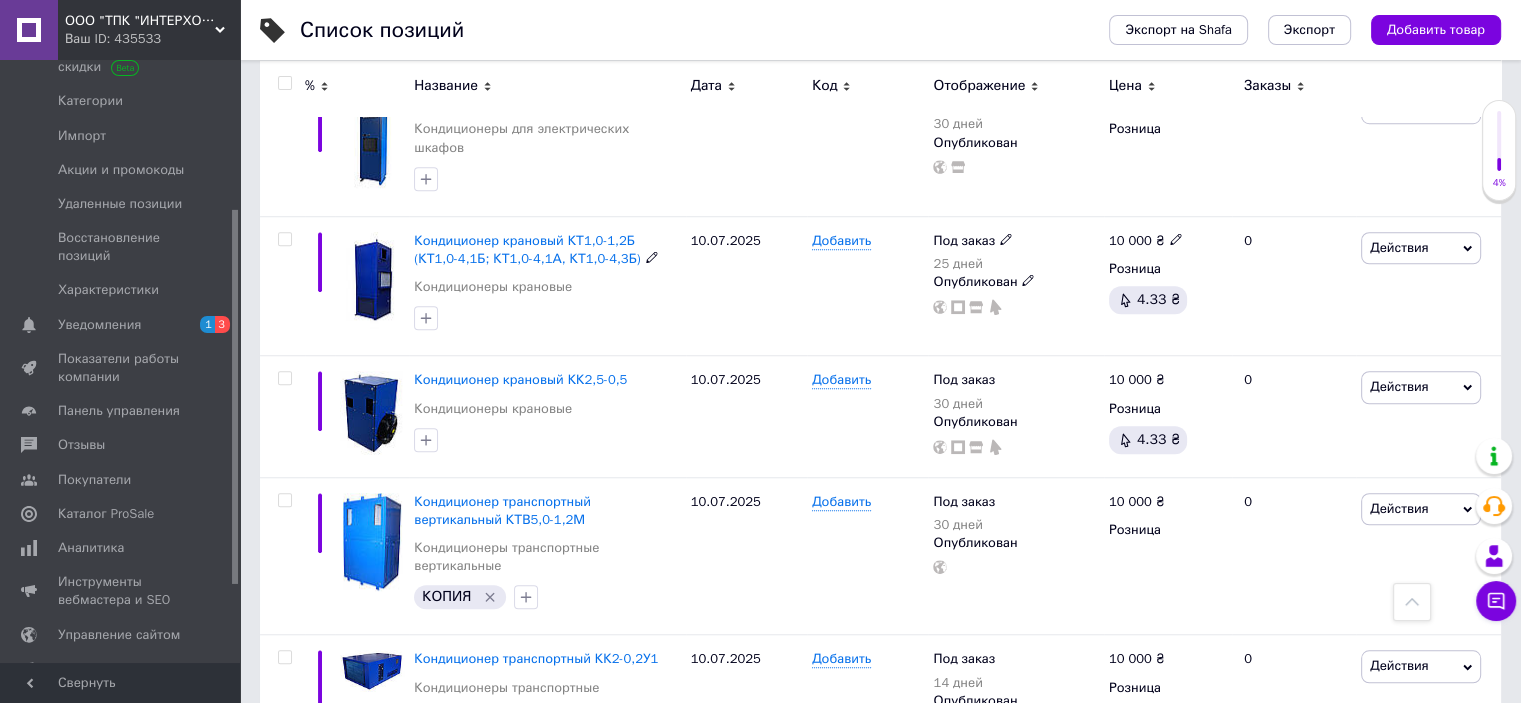 scroll, scrollTop: 1600, scrollLeft: 0, axis: vertical 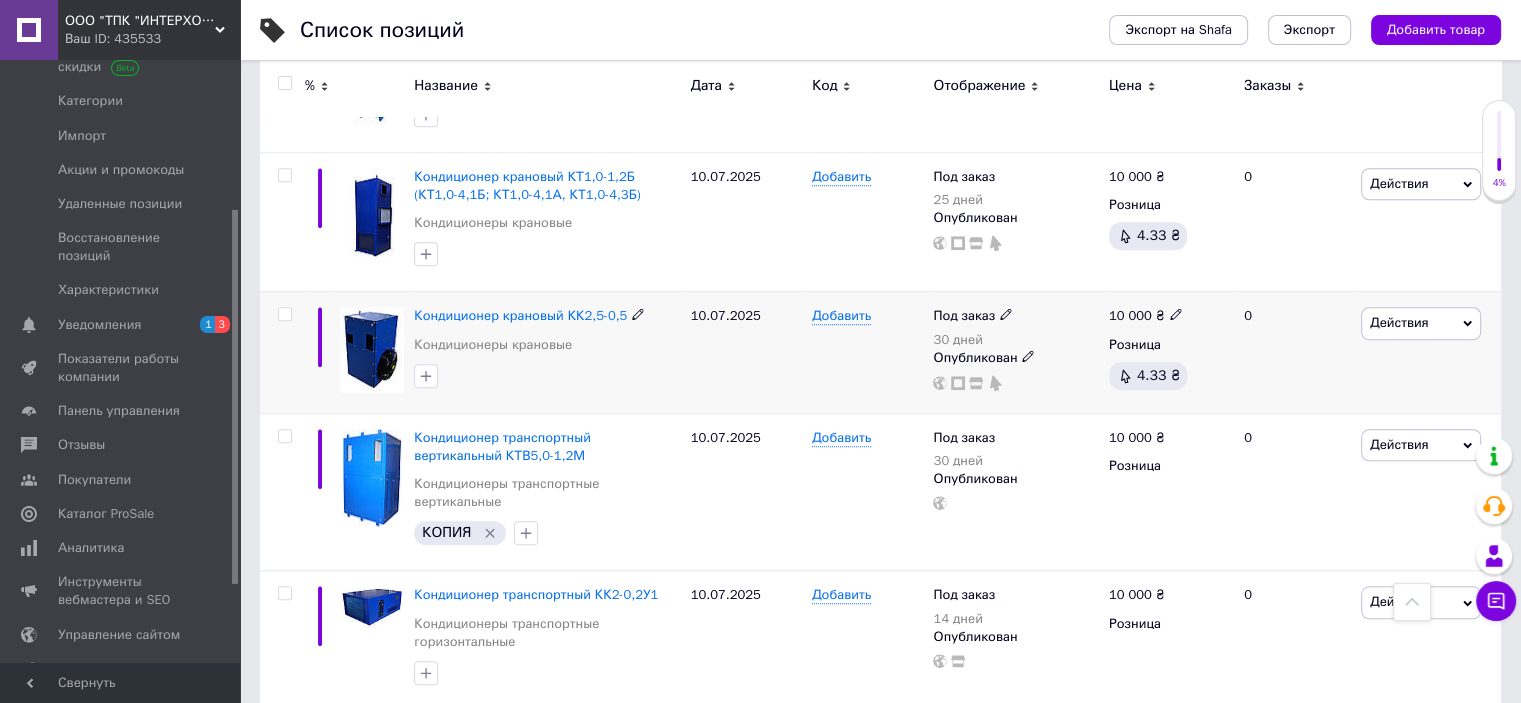 click 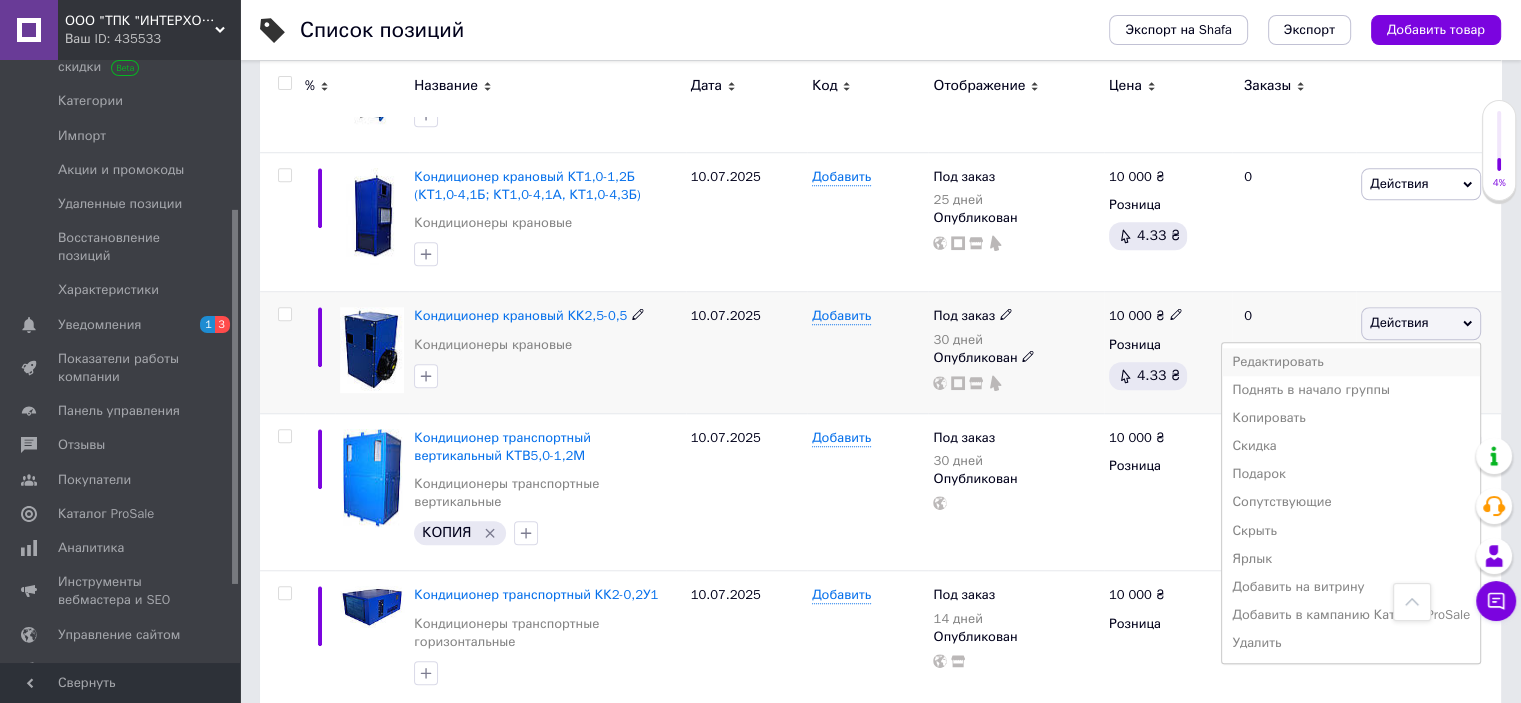 click on "Редактировать" at bounding box center (1351, 362) 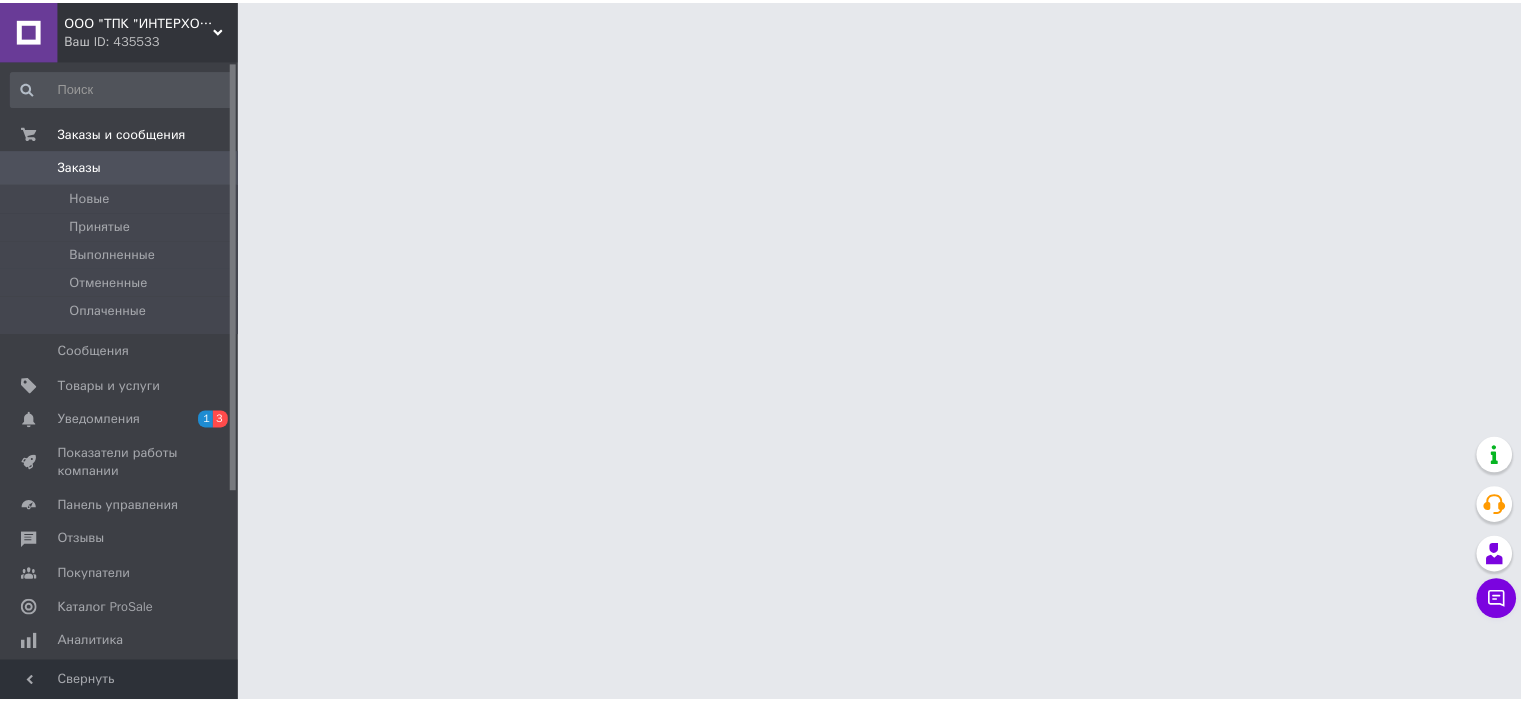 scroll, scrollTop: 0, scrollLeft: 0, axis: both 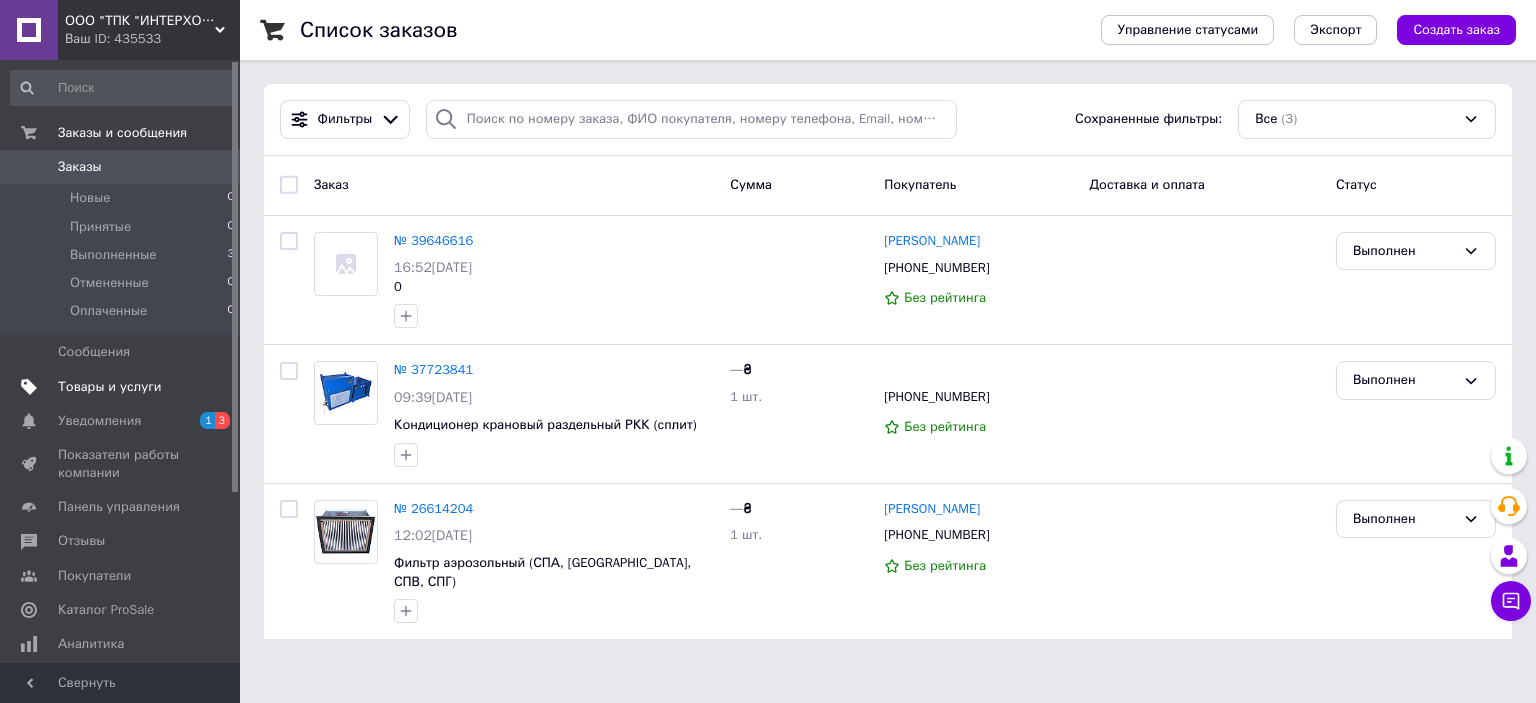 click on "Товары и услуги" at bounding box center (110, 387) 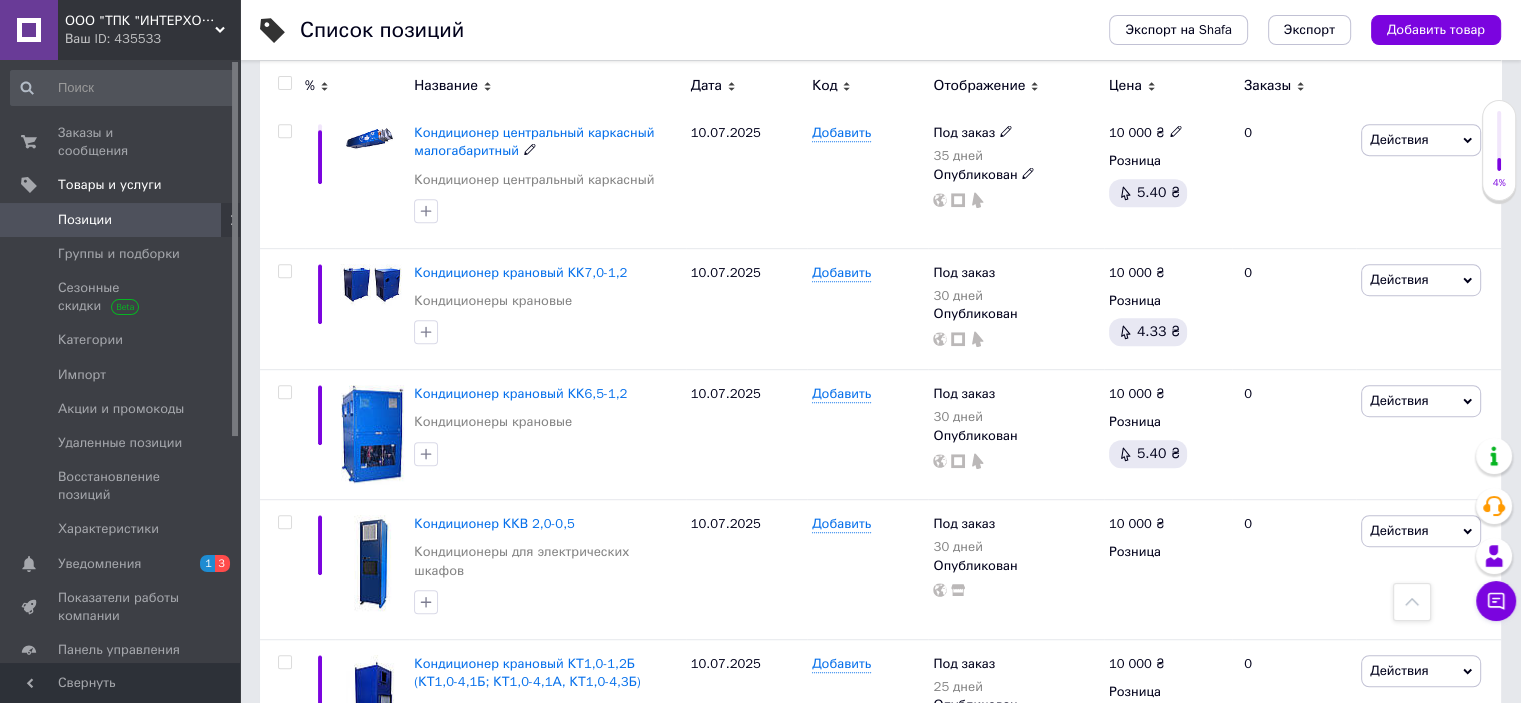 scroll, scrollTop: 1200, scrollLeft: 0, axis: vertical 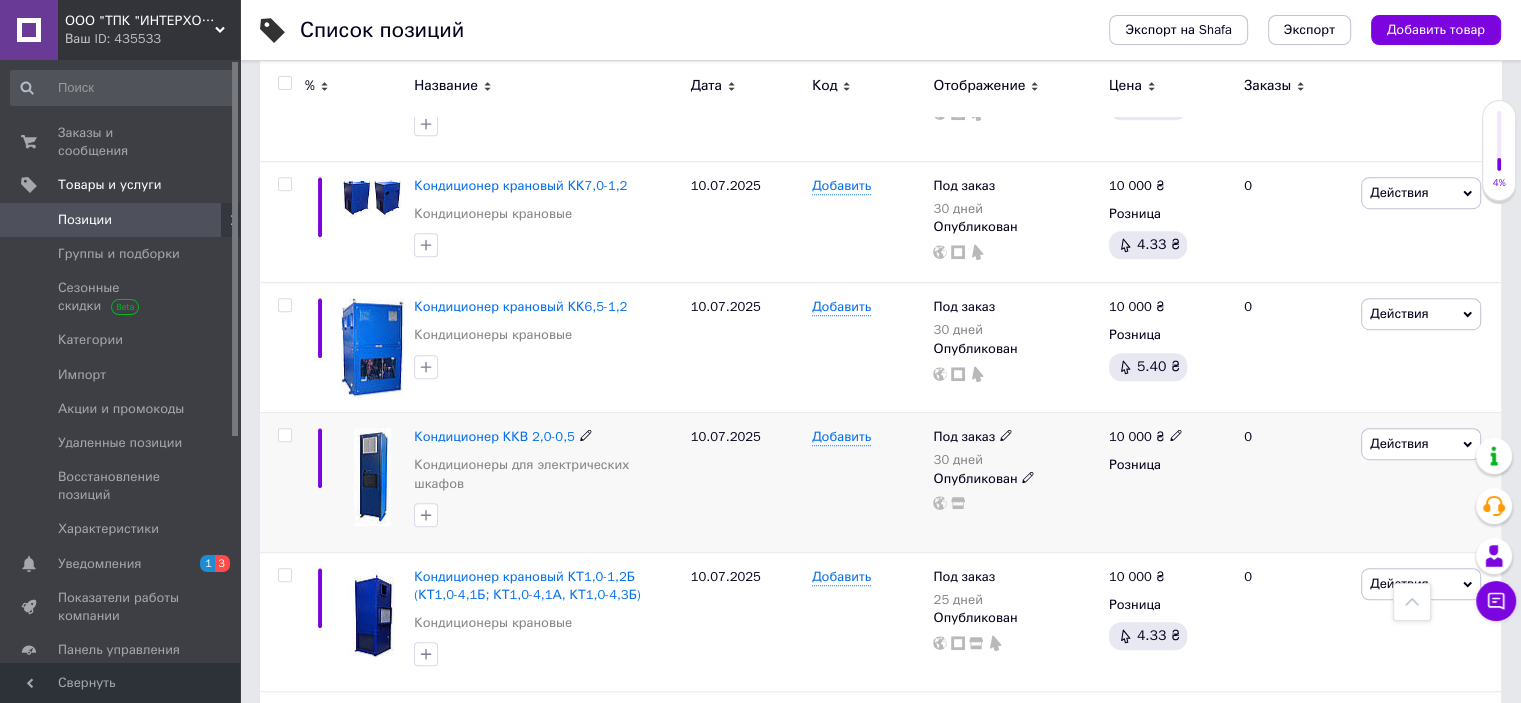 click 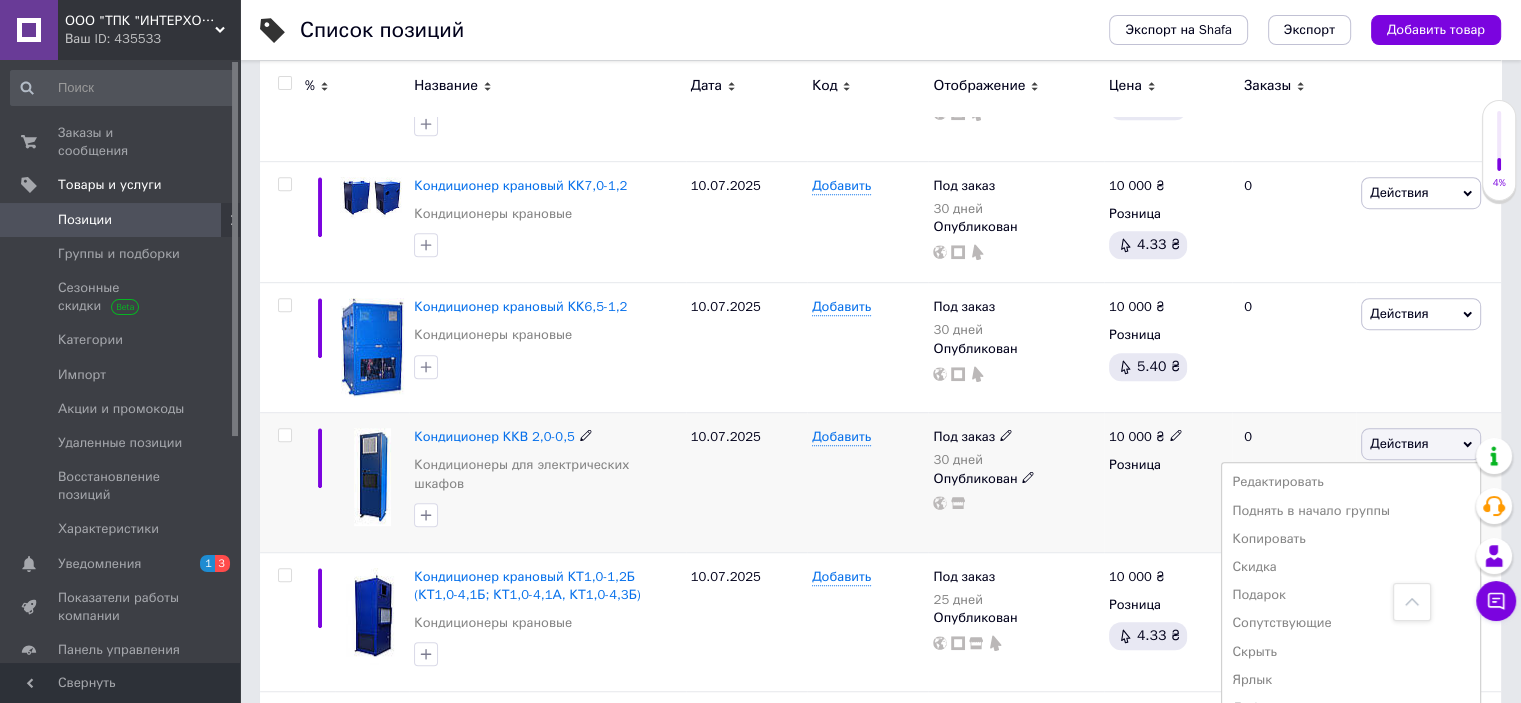 click on "Редактировать" at bounding box center (1351, 482) 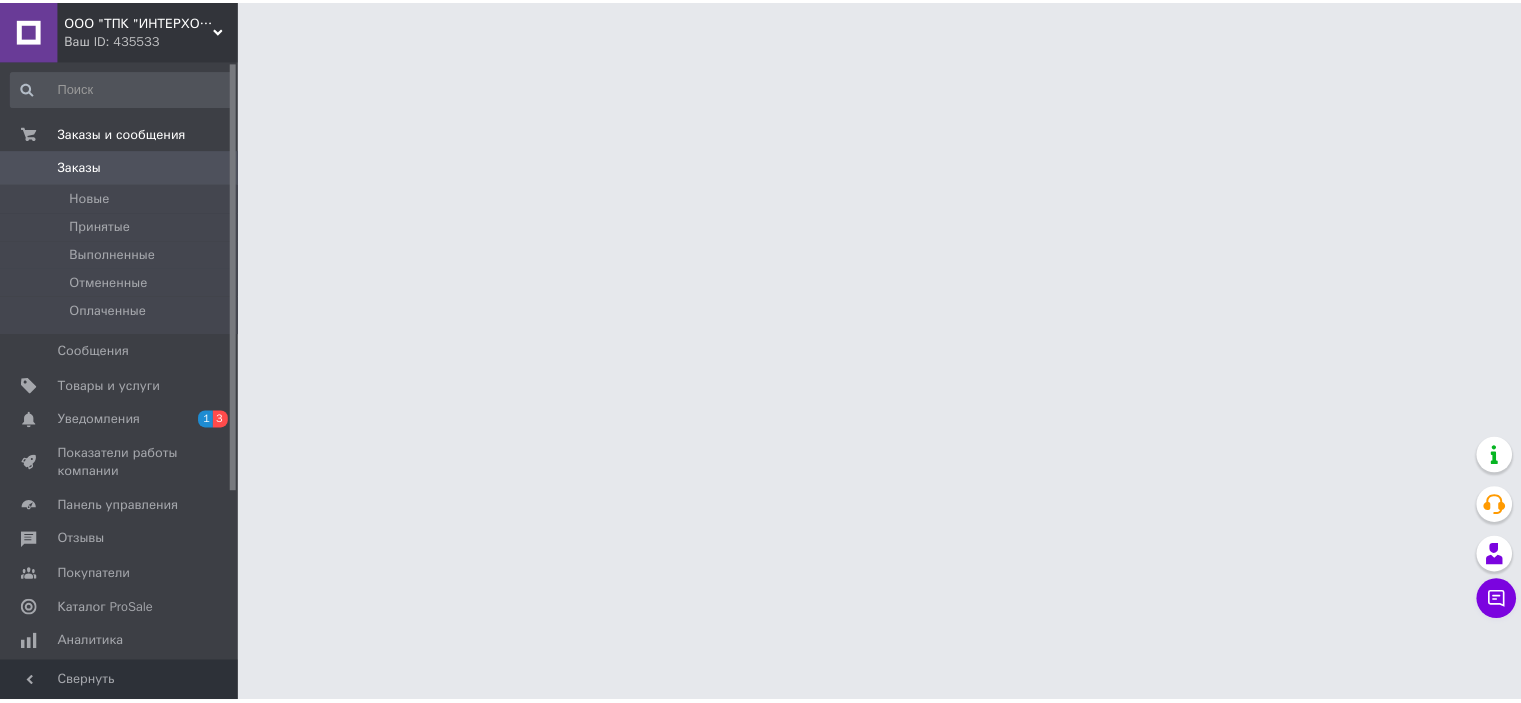 scroll, scrollTop: 0, scrollLeft: 0, axis: both 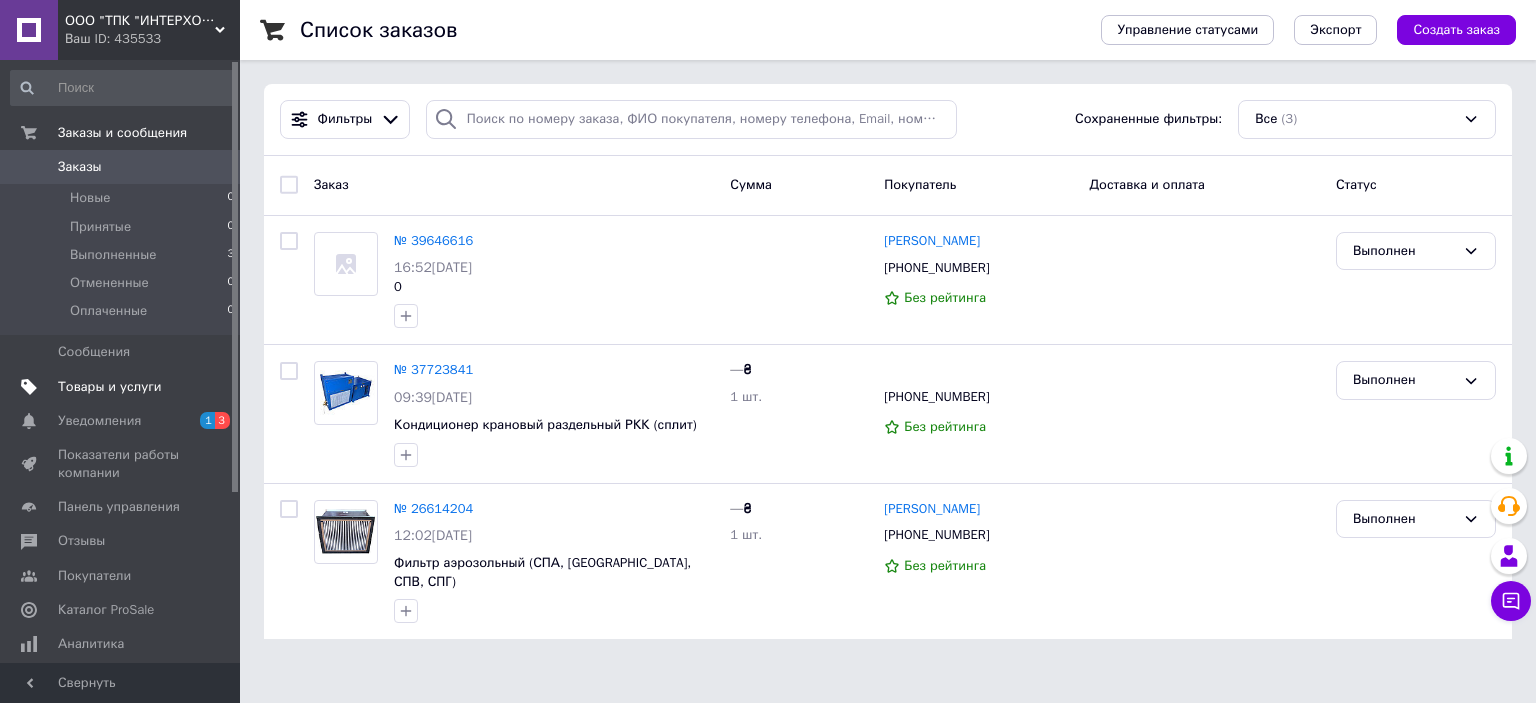 click on "Товары и услуги" at bounding box center (110, 387) 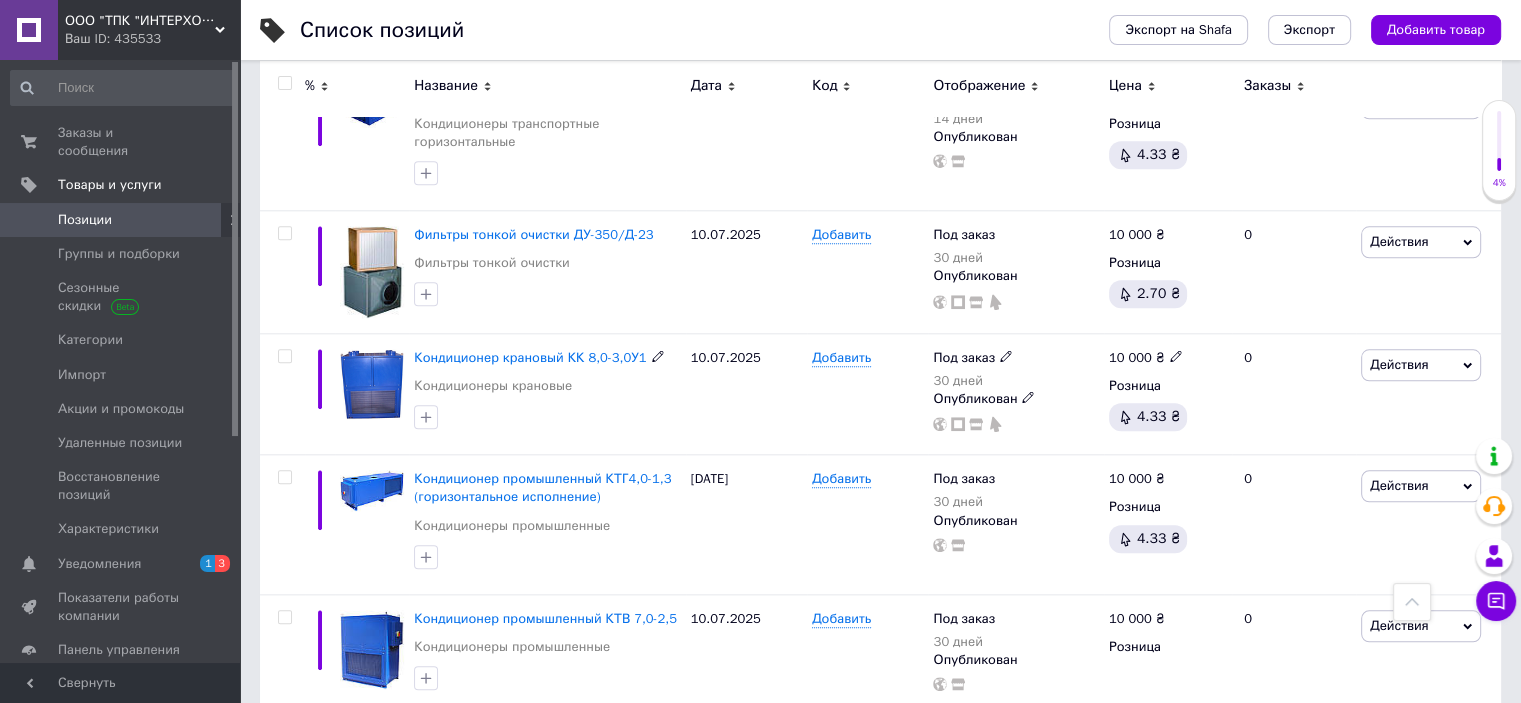 scroll, scrollTop: 2200, scrollLeft: 0, axis: vertical 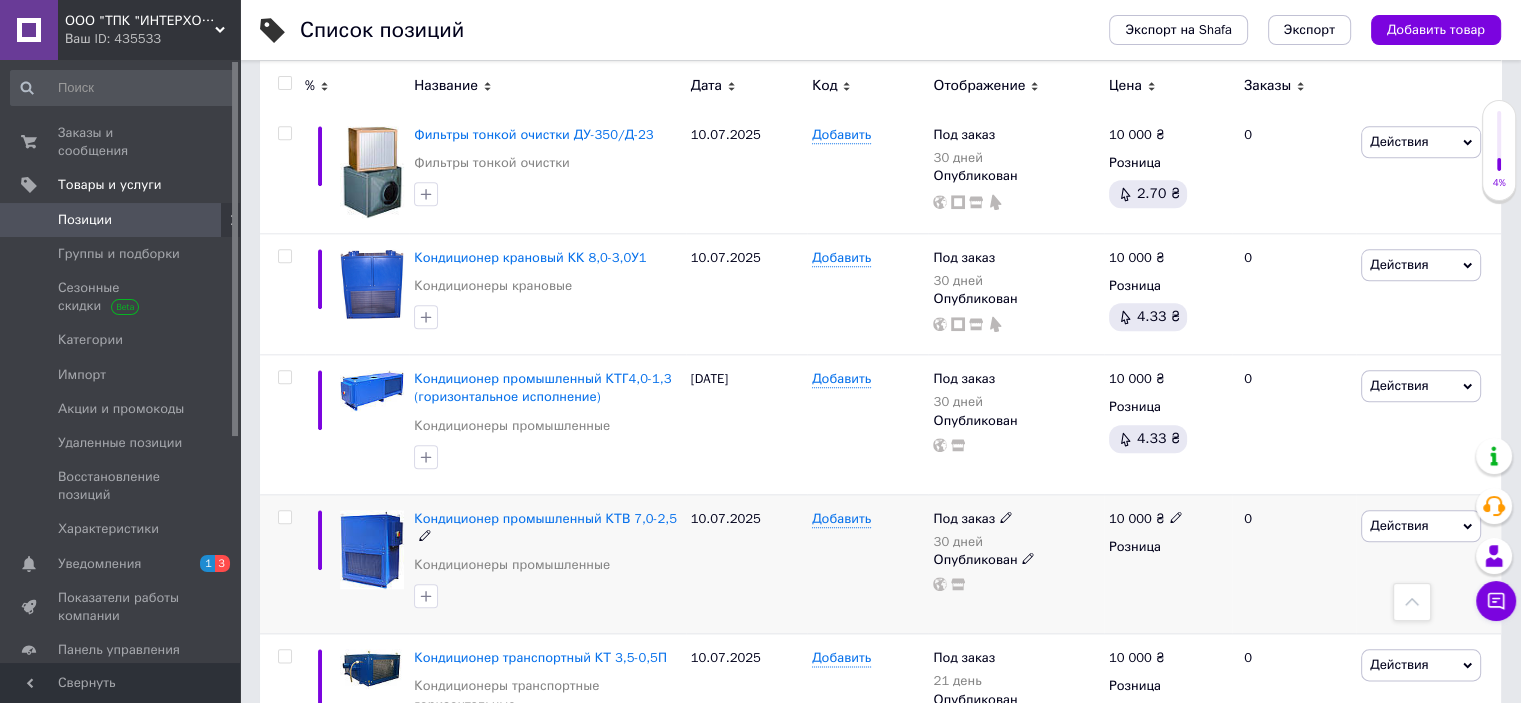 click 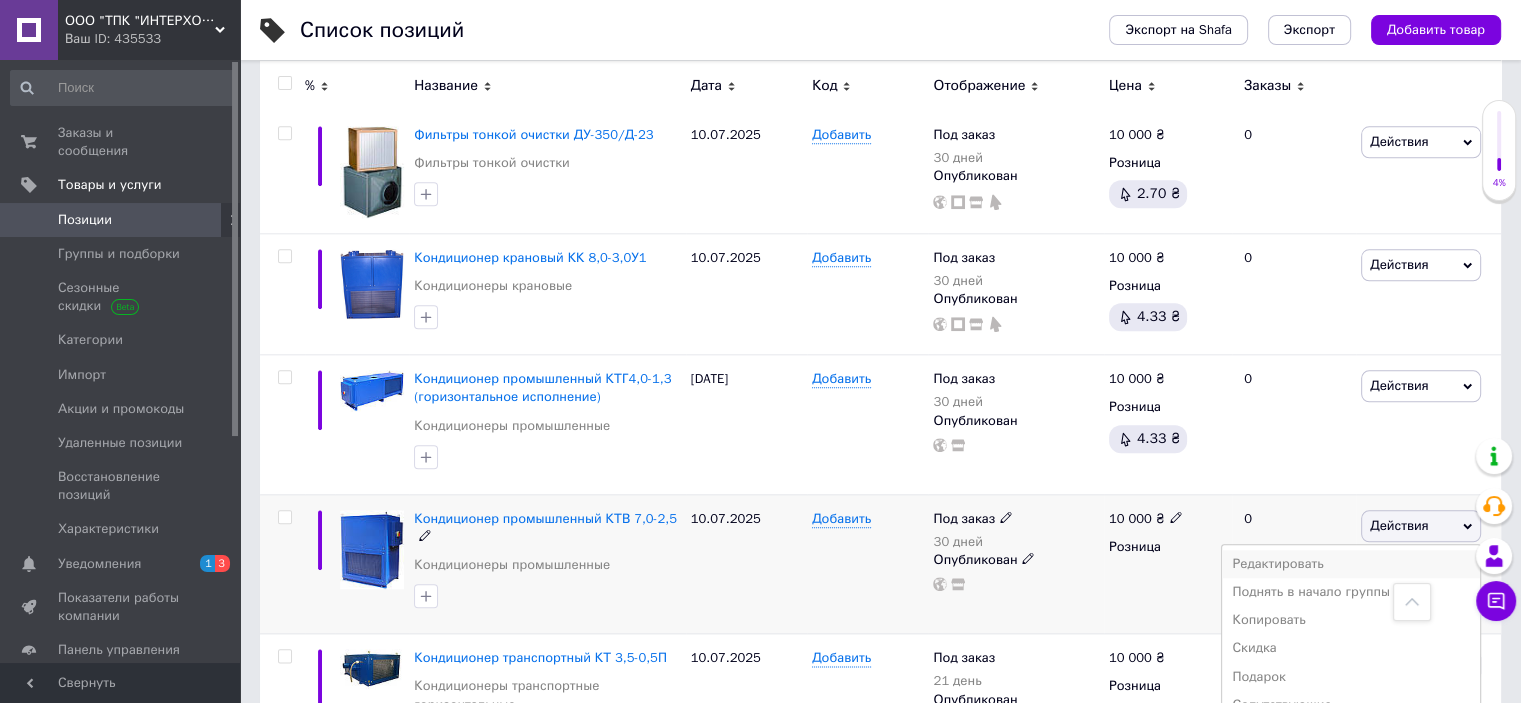 click on "Редактировать" at bounding box center [1351, 564] 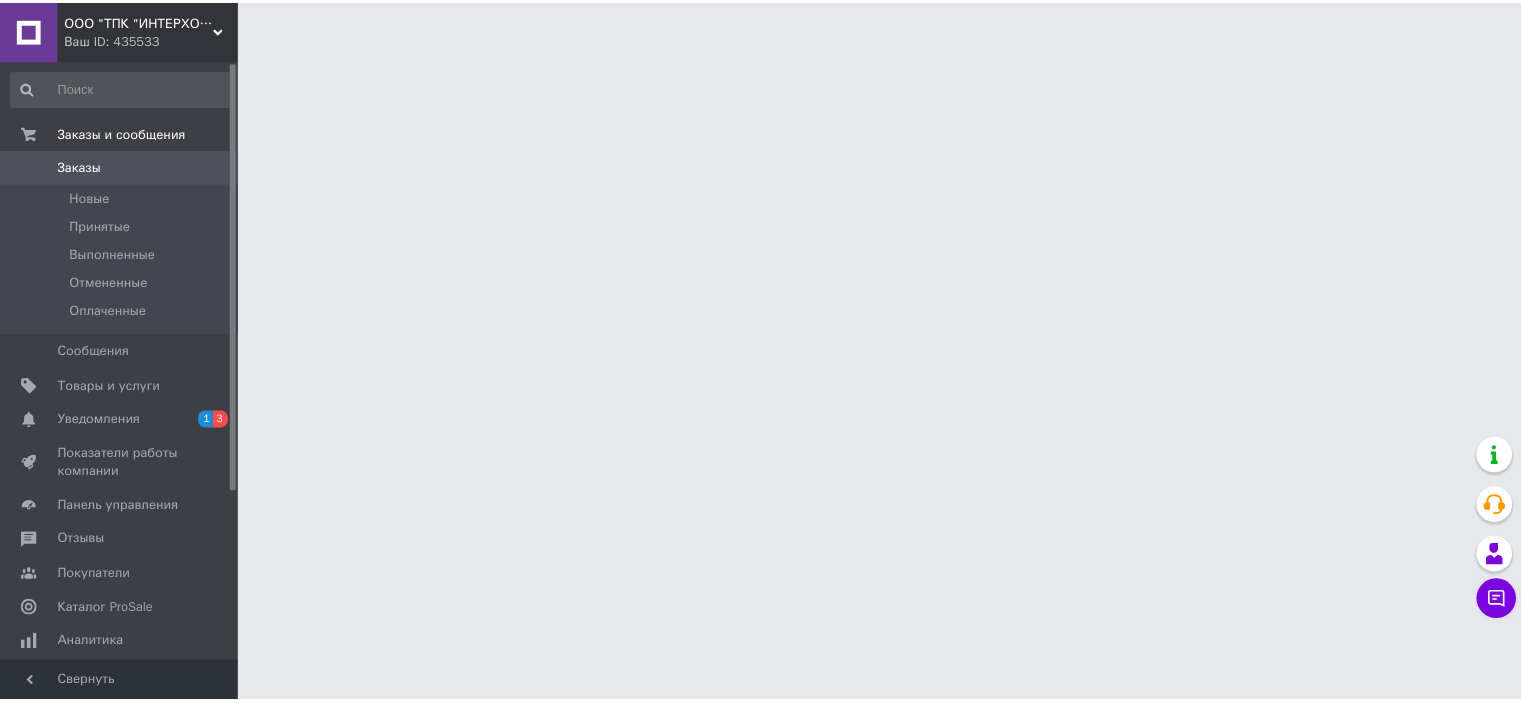 scroll, scrollTop: 0, scrollLeft: 0, axis: both 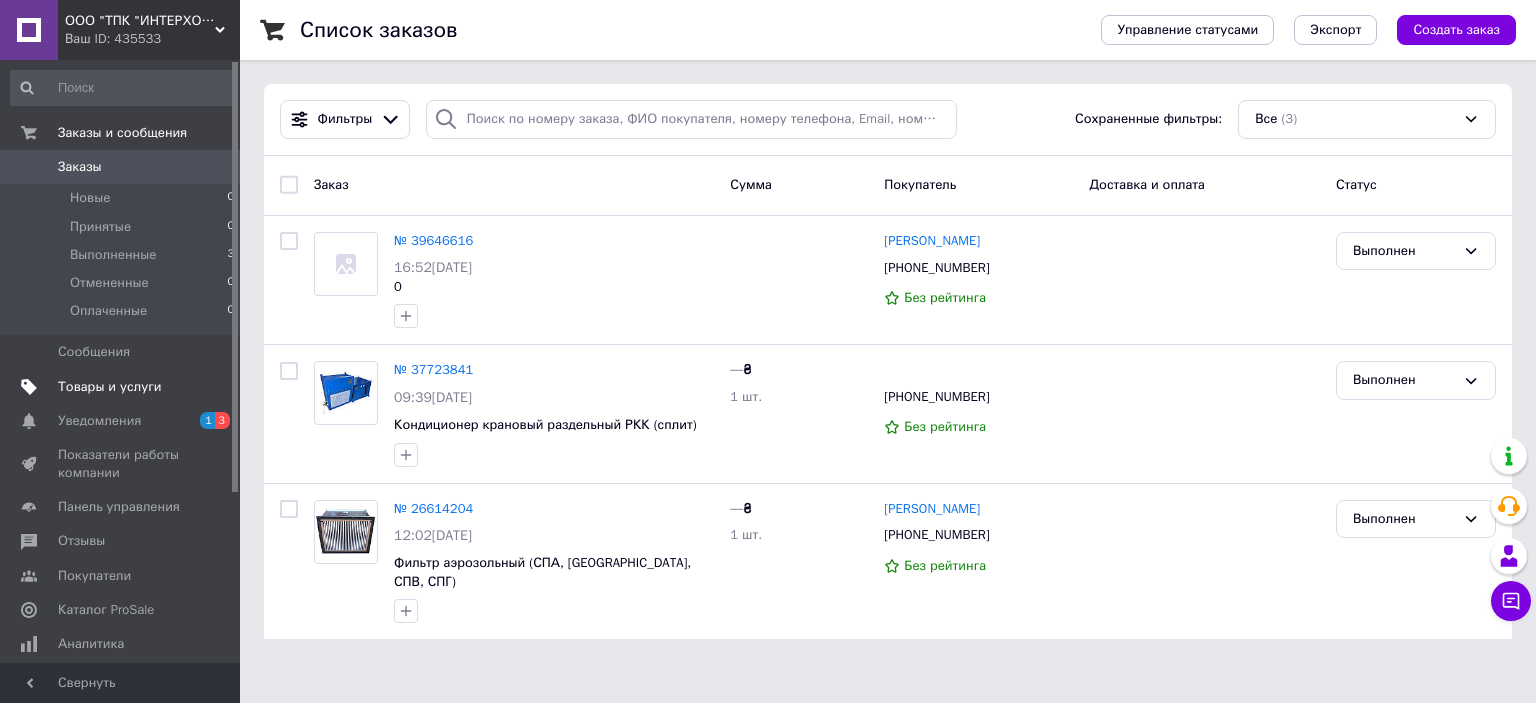 click on "Товары и услуги" at bounding box center (110, 387) 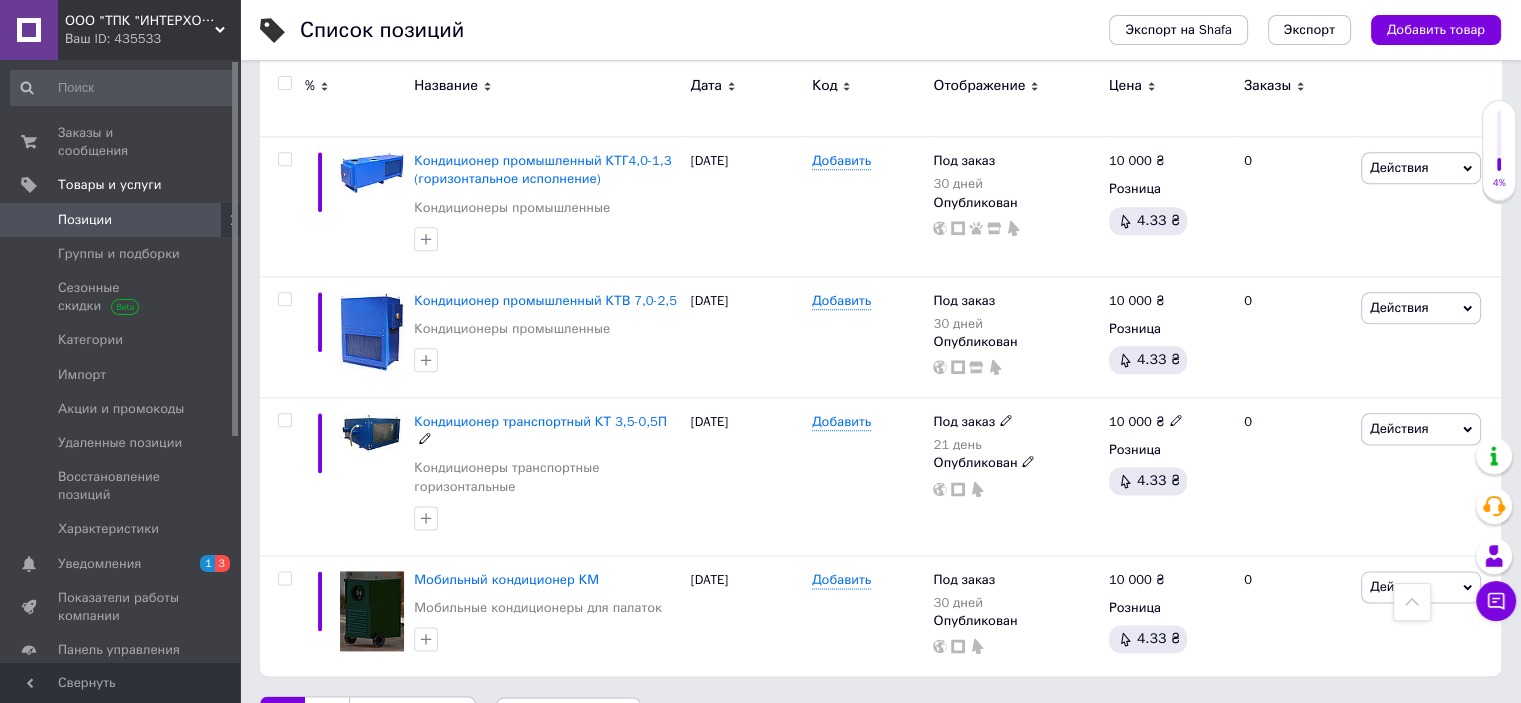 scroll, scrollTop: 2400, scrollLeft: 0, axis: vertical 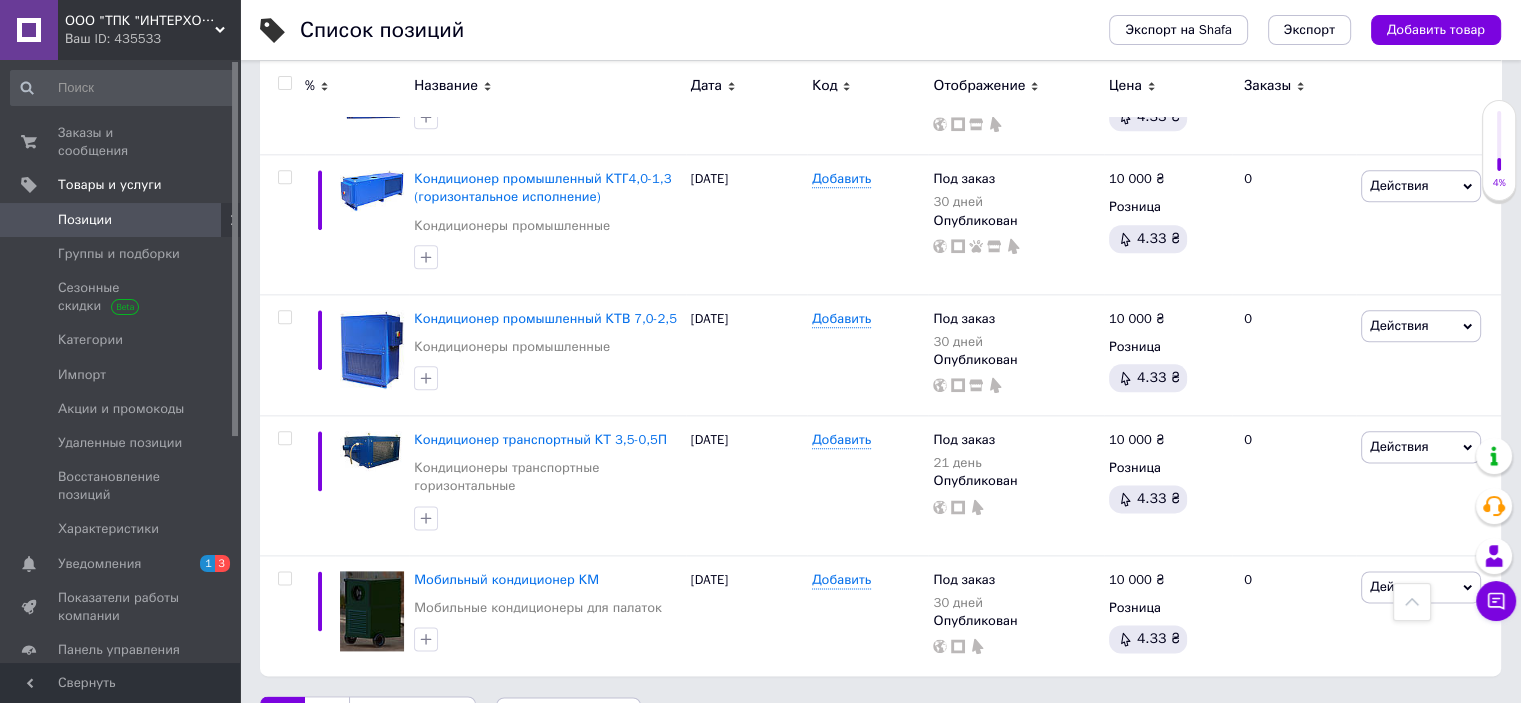 click on "Следующая" at bounding box center (412, 717) 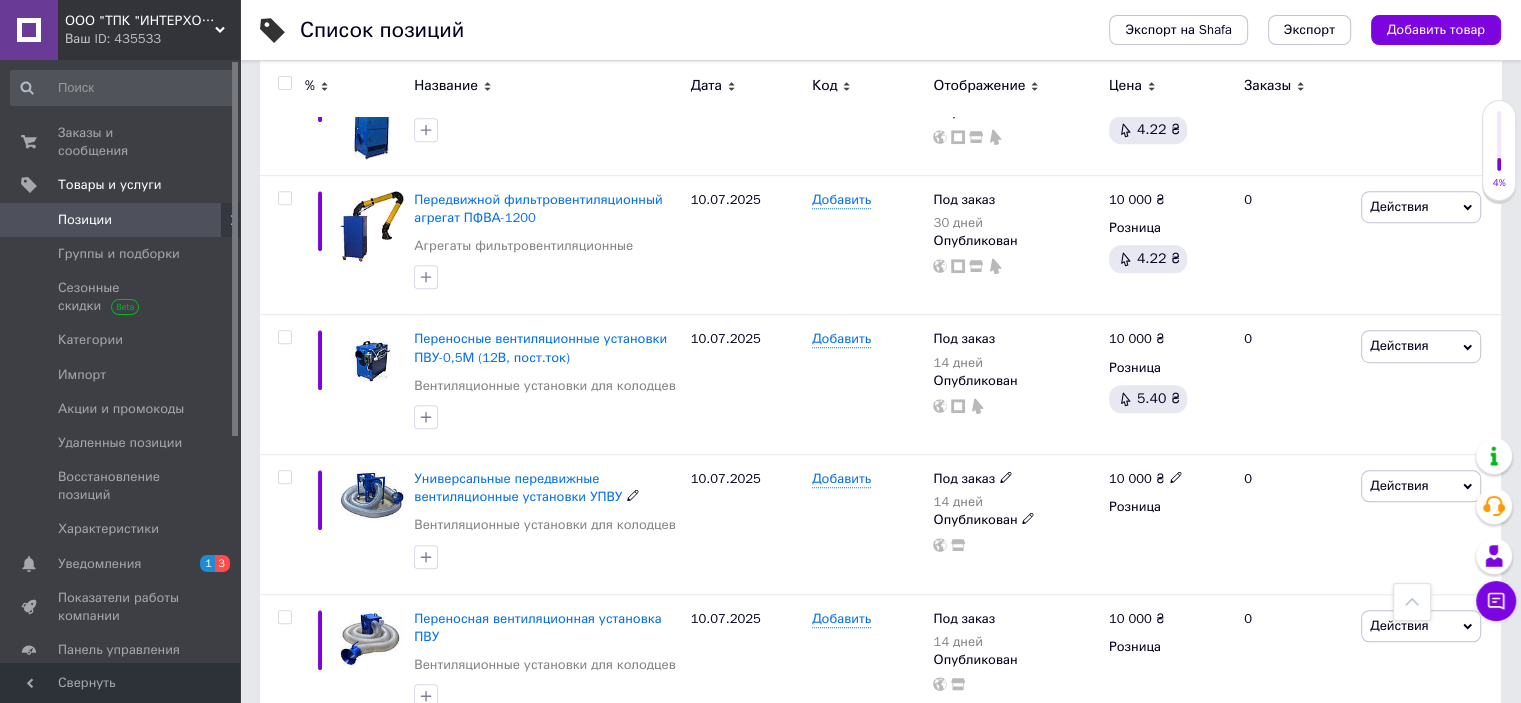 scroll, scrollTop: 1137, scrollLeft: 0, axis: vertical 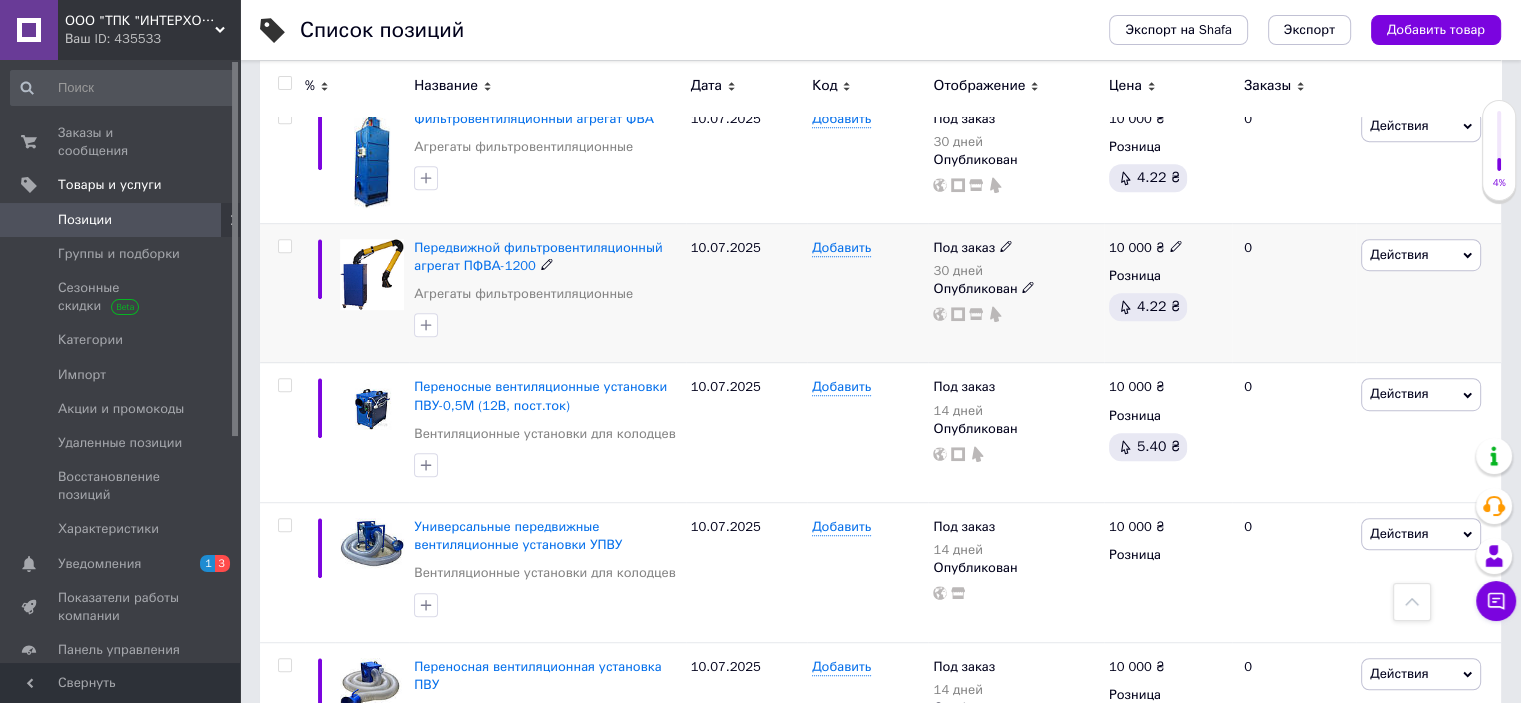 click on "Действия" at bounding box center [1421, 255] 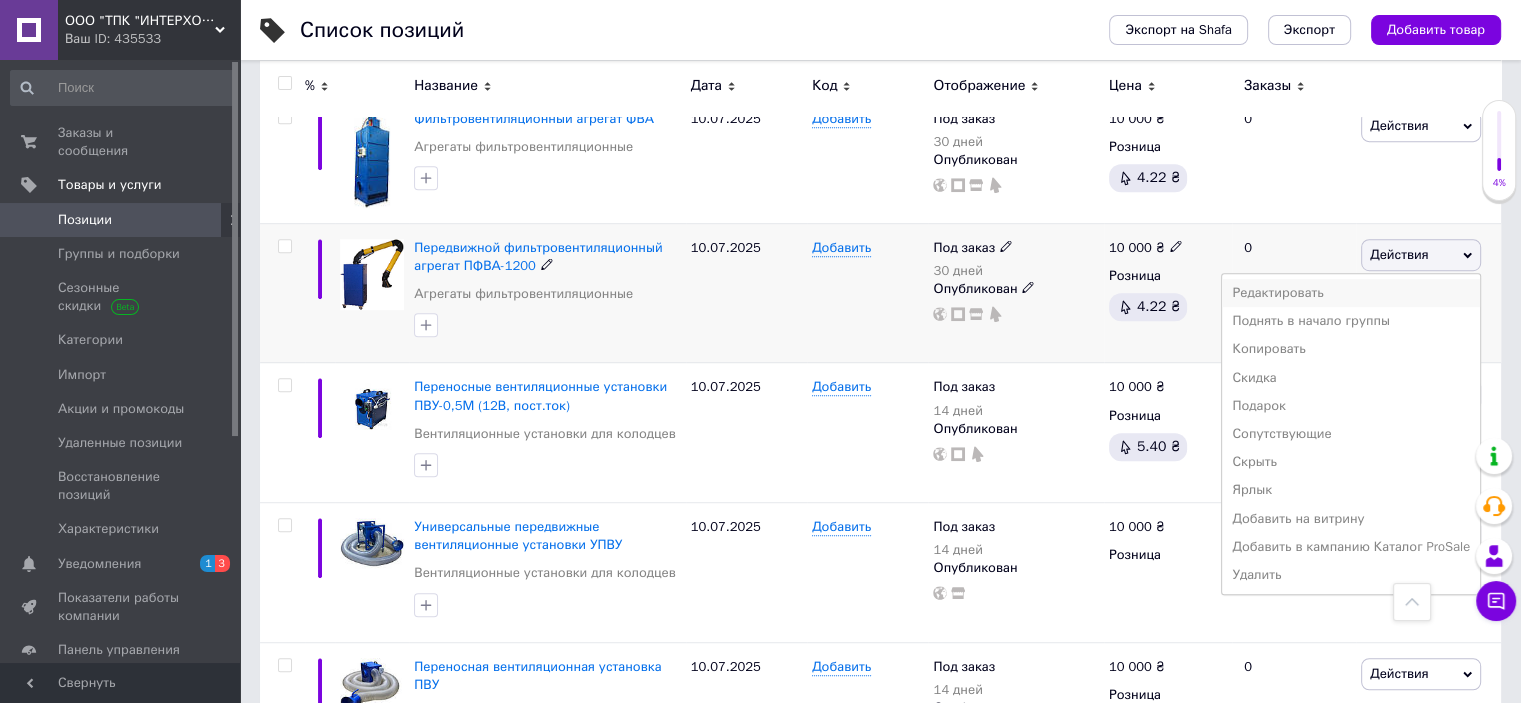 click on "Редактировать" at bounding box center (1351, 293) 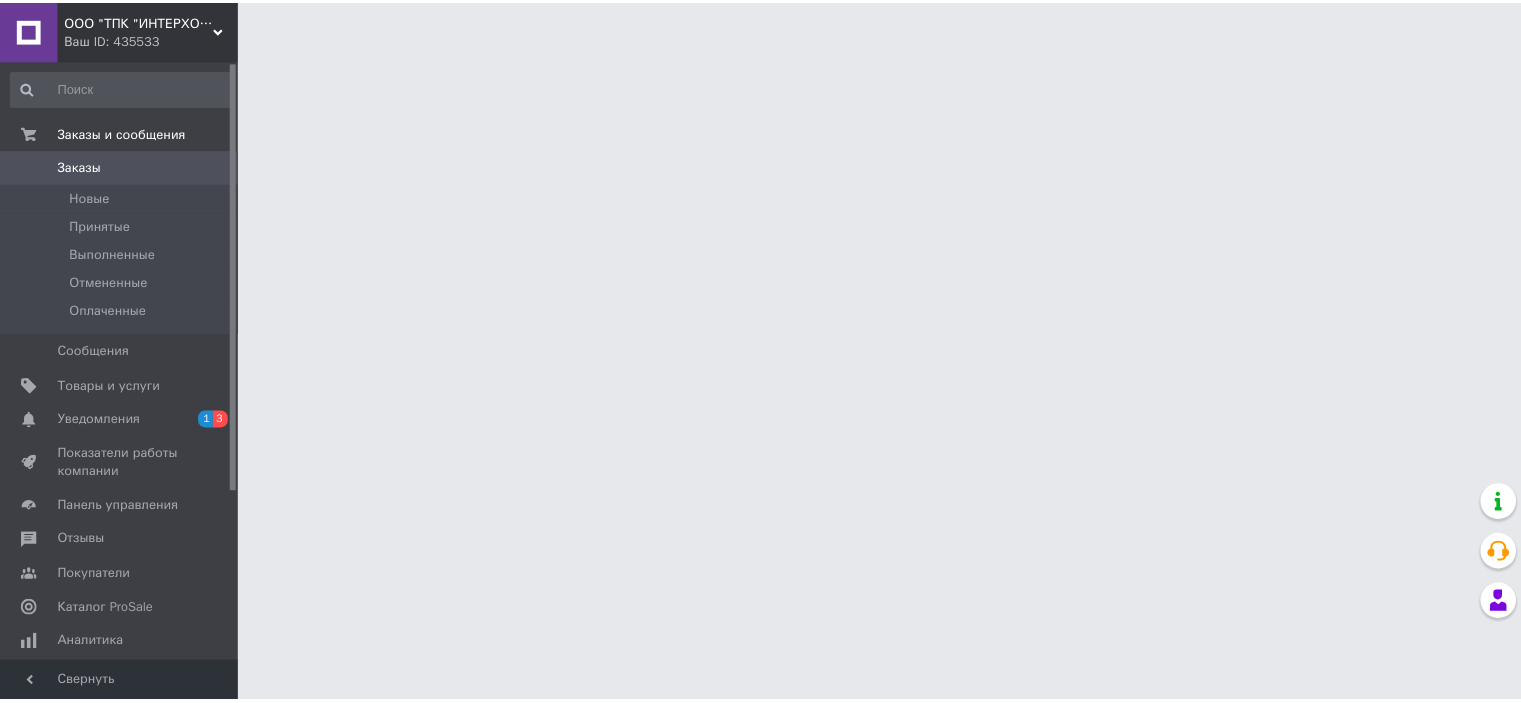 scroll, scrollTop: 0, scrollLeft: 0, axis: both 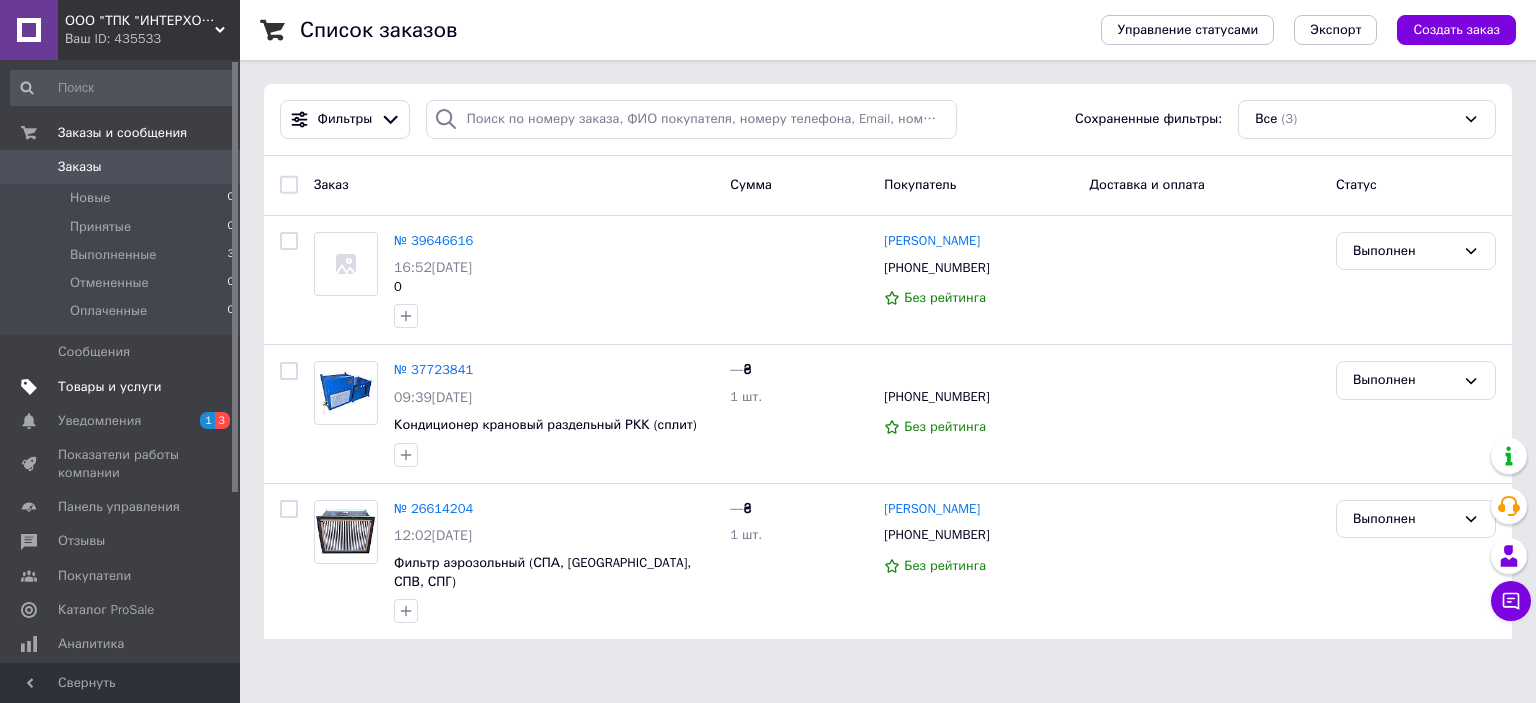 click on "Товары и услуги" at bounding box center [110, 387] 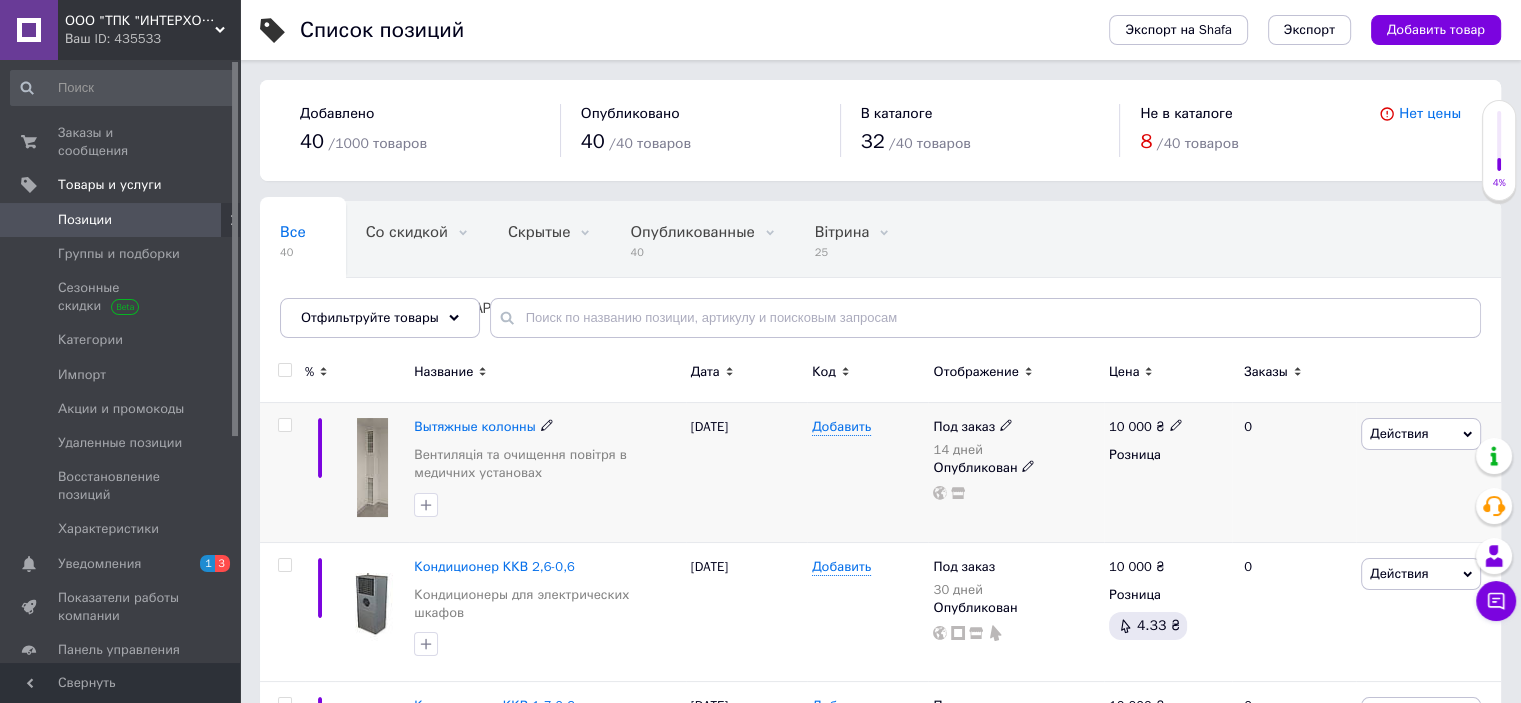 click 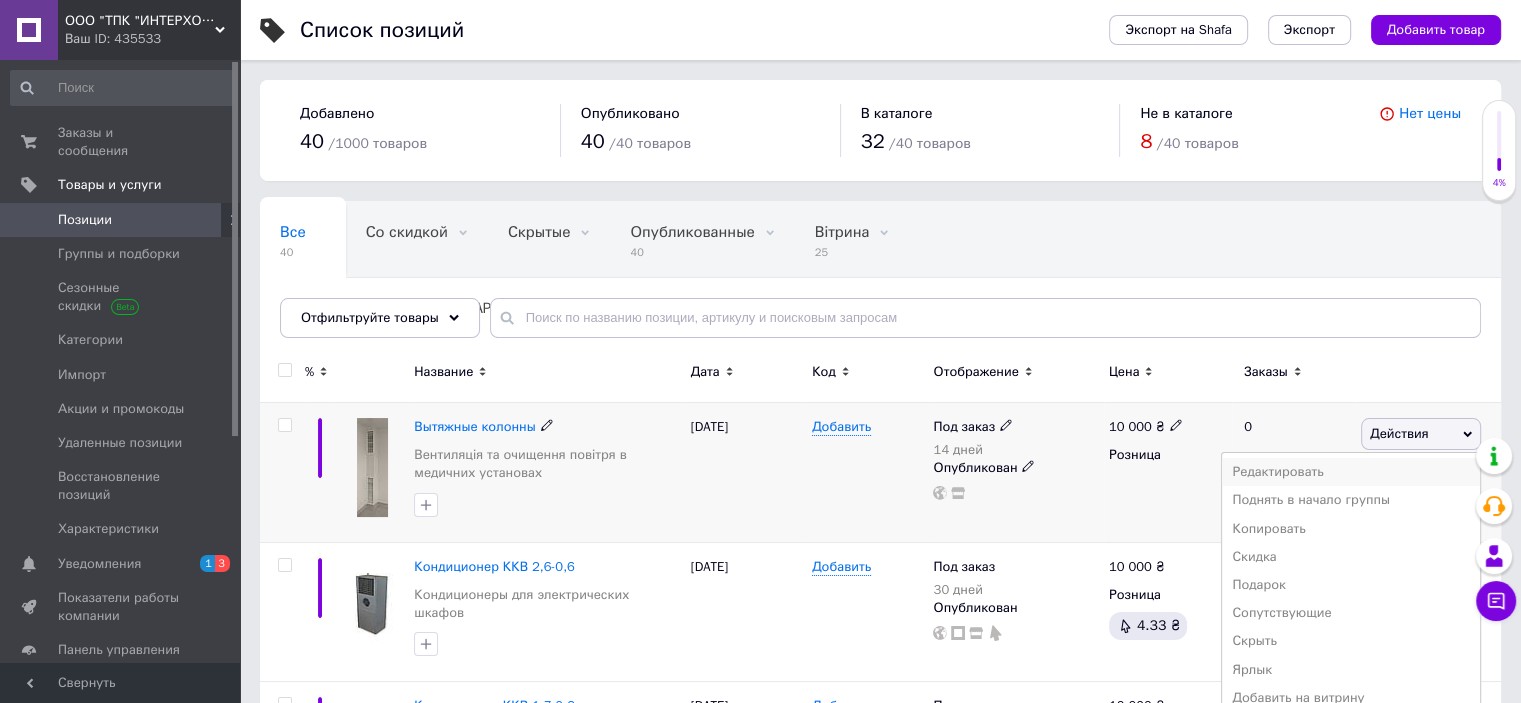 click on "Редактировать" at bounding box center [1351, 472] 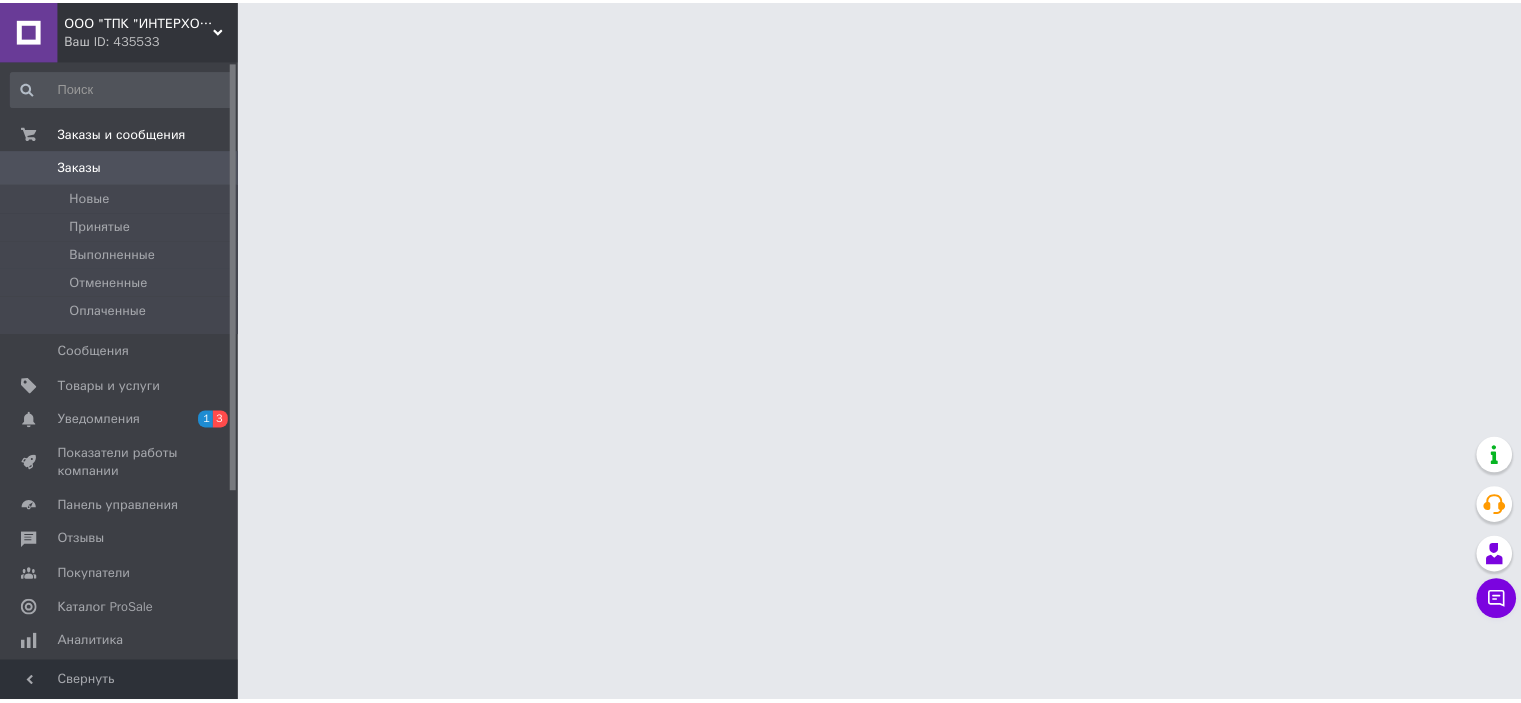 scroll, scrollTop: 0, scrollLeft: 0, axis: both 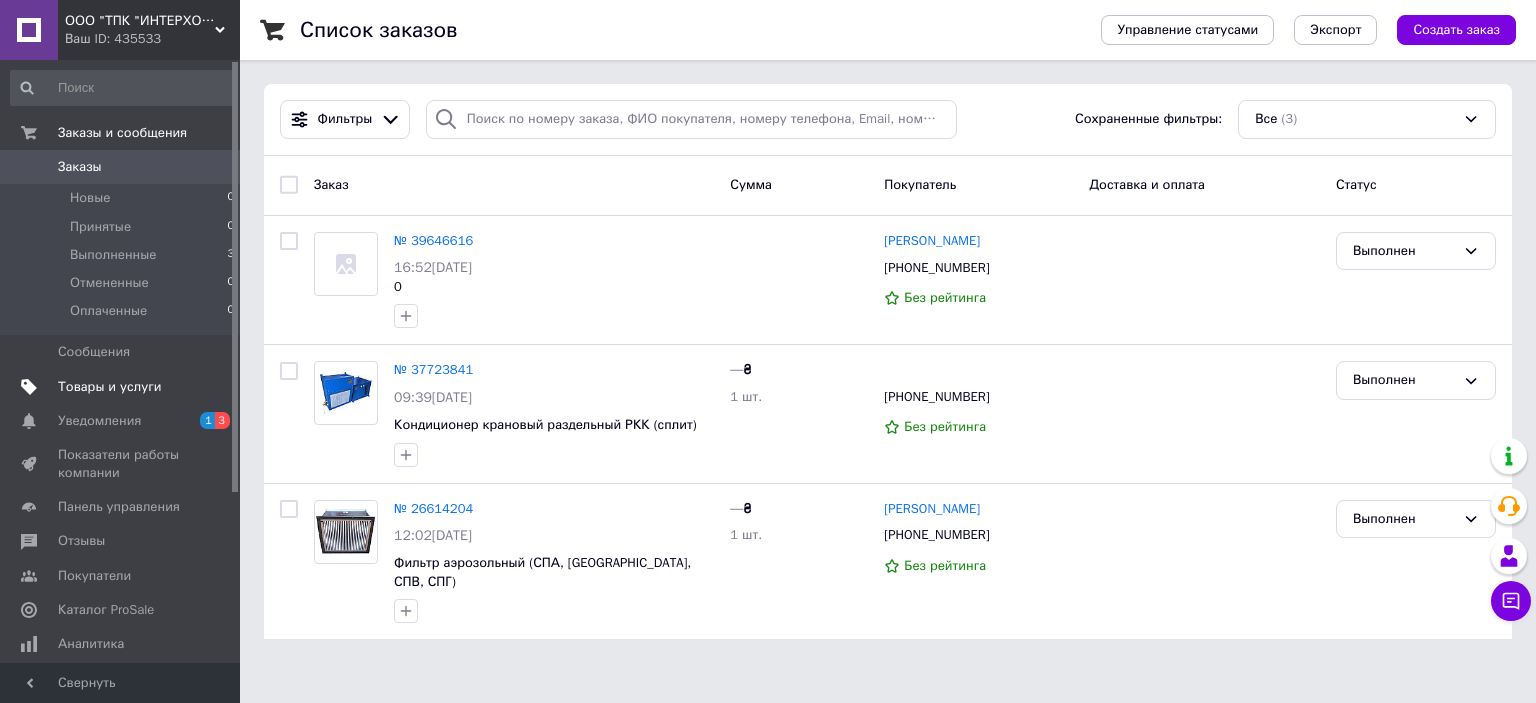 click on "Товары и услуги" at bounding box center [110, 387] 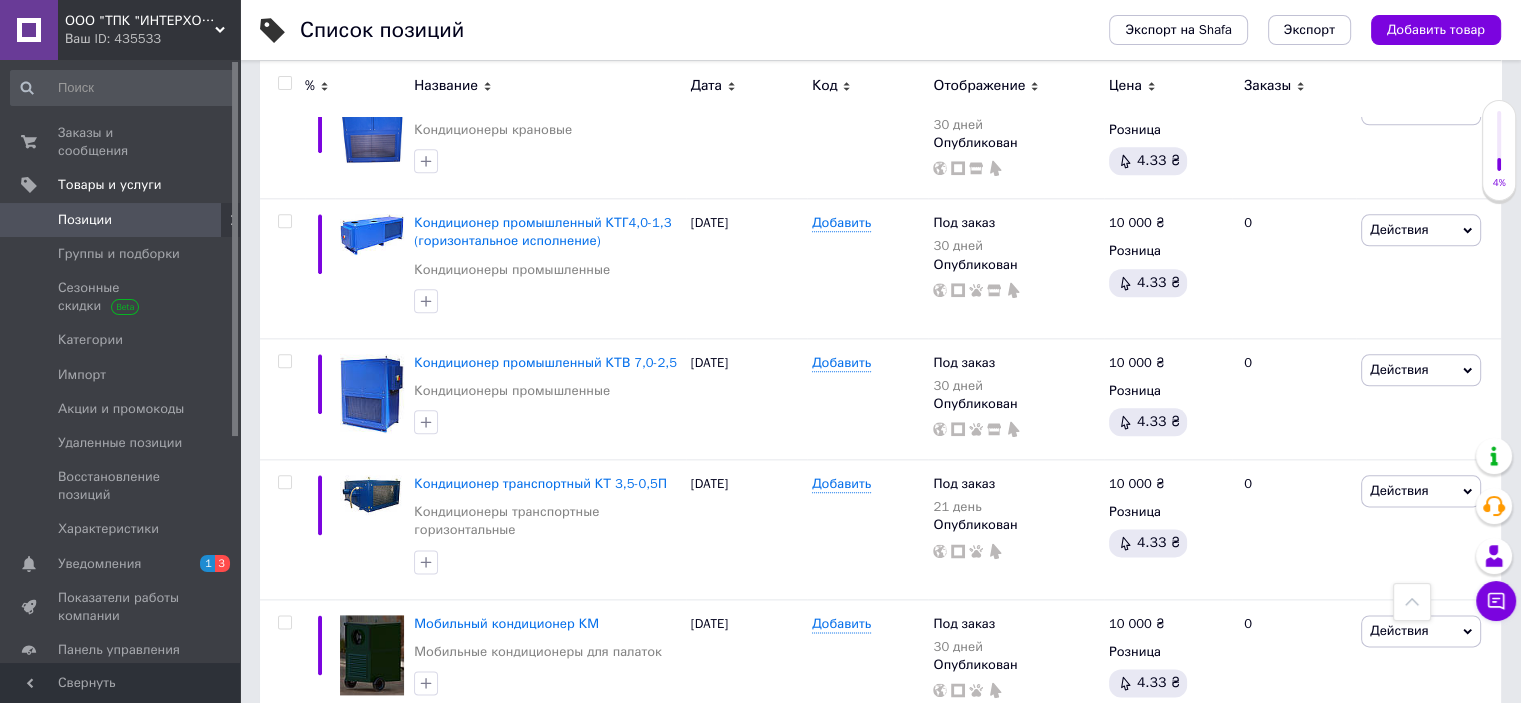 scroll, scrollTop: 2400, scrollLeft: 0, axis: vertical 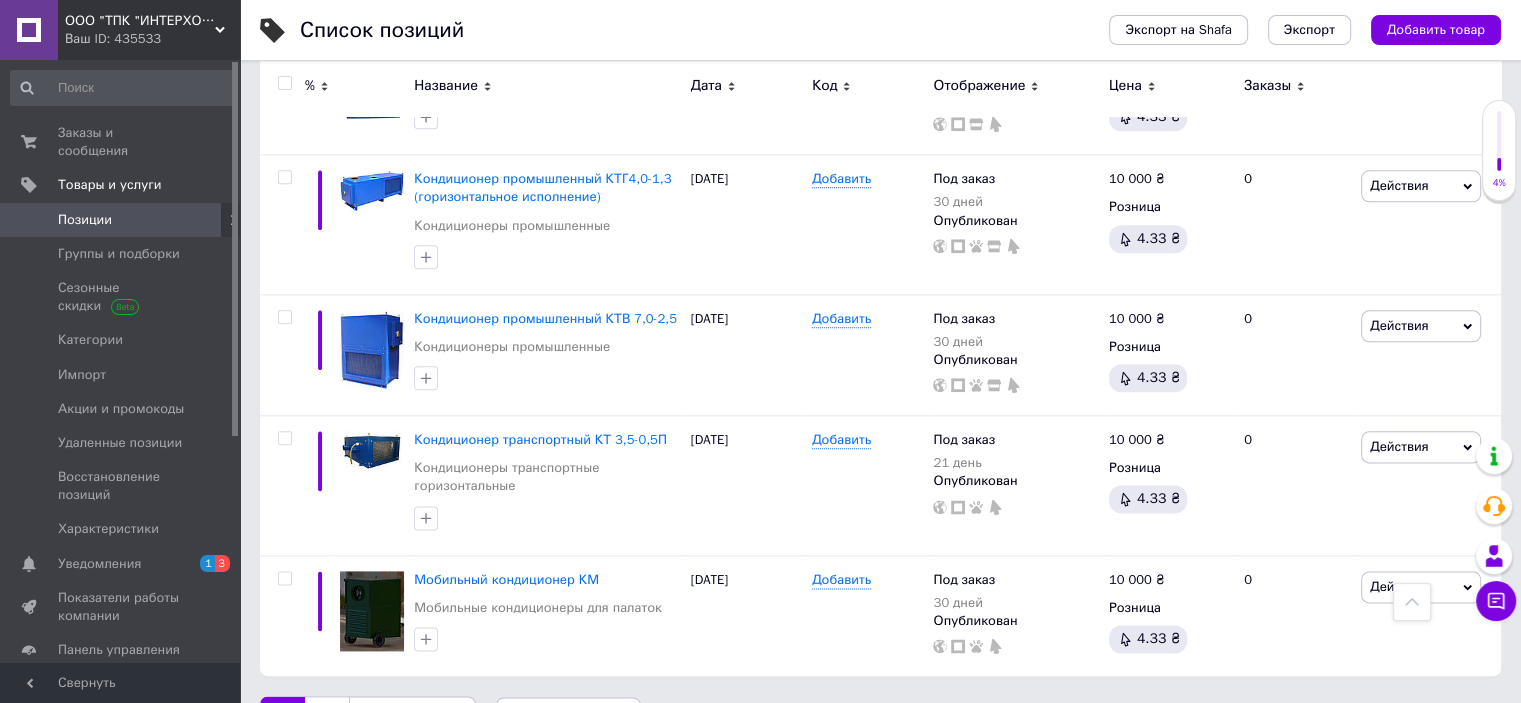 click on "Следующая" at bounding box center (412, 717) 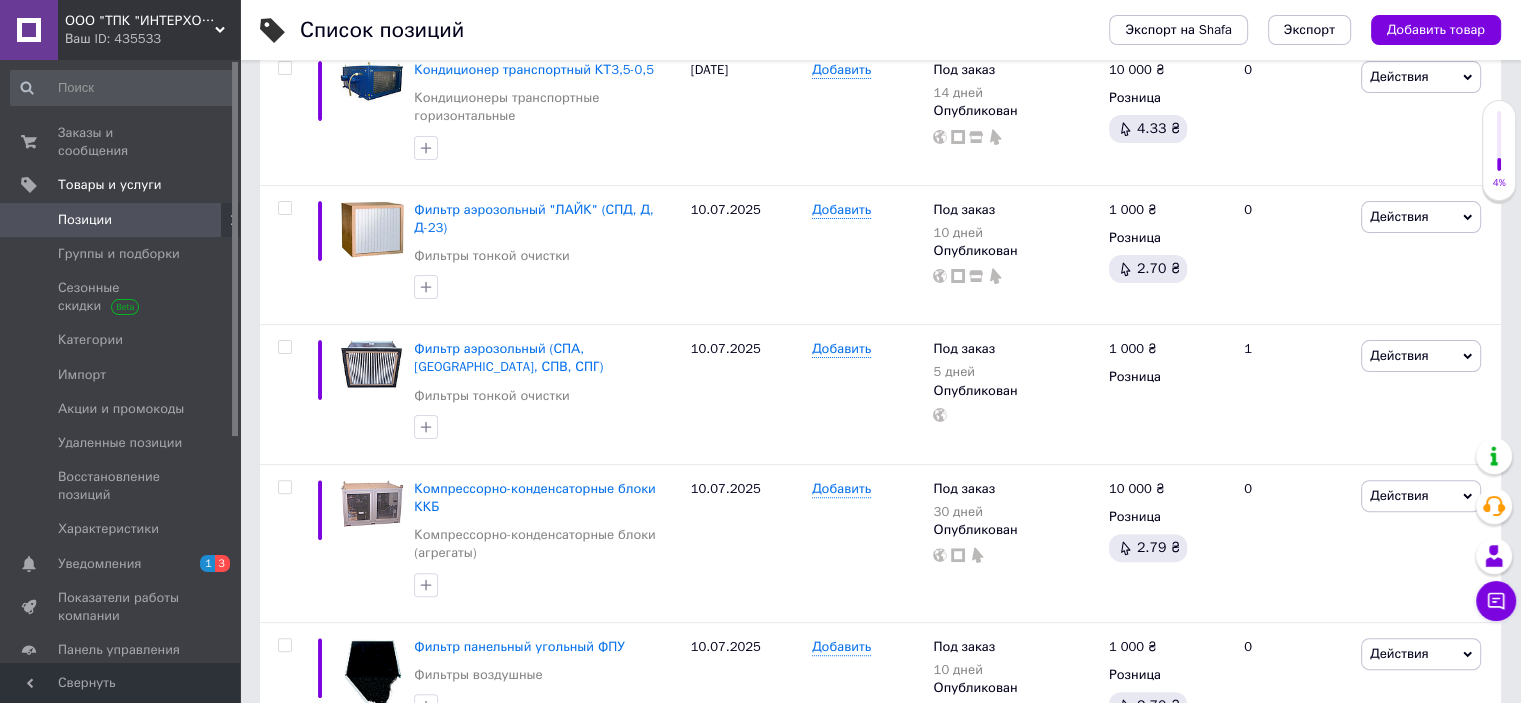scroll, scrollTop: 500, scrollLeft: 0, axis: vertical 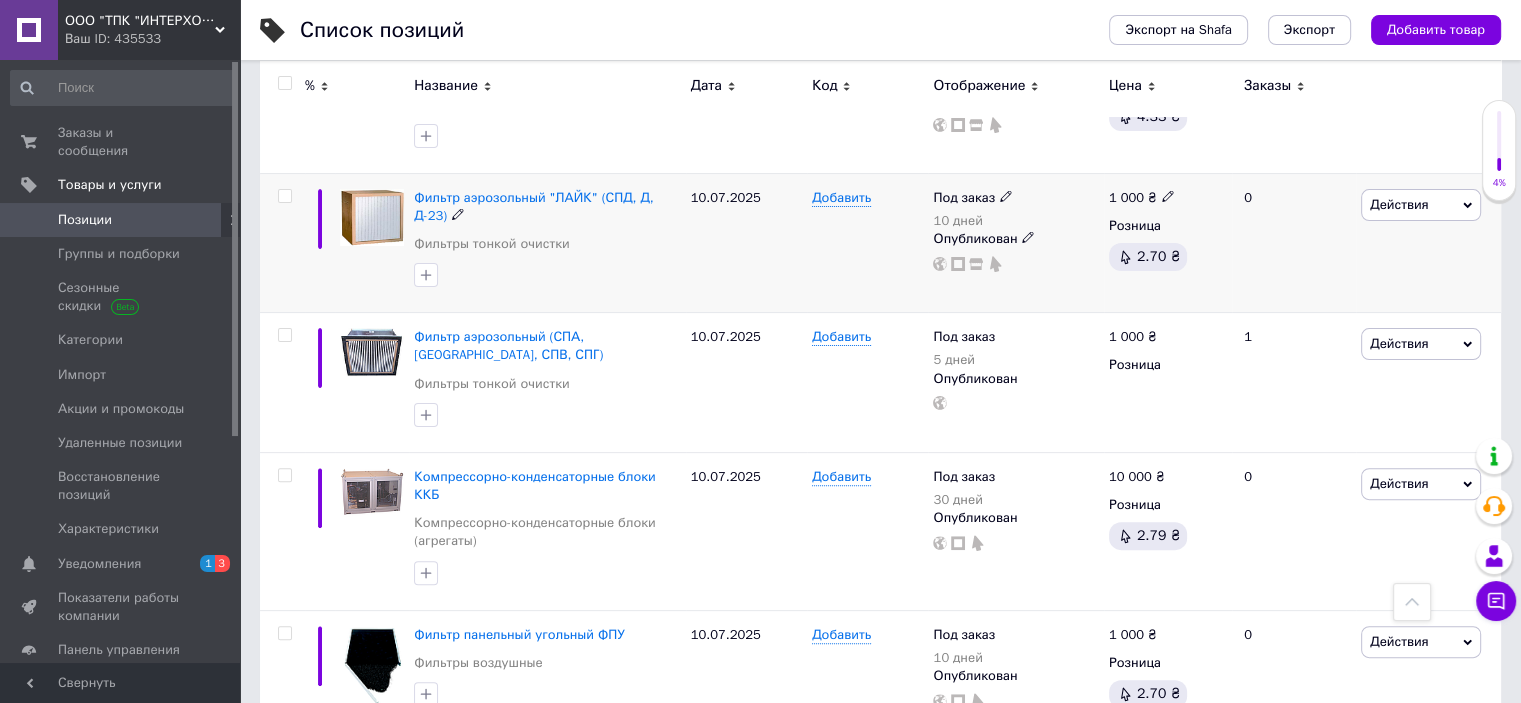 click 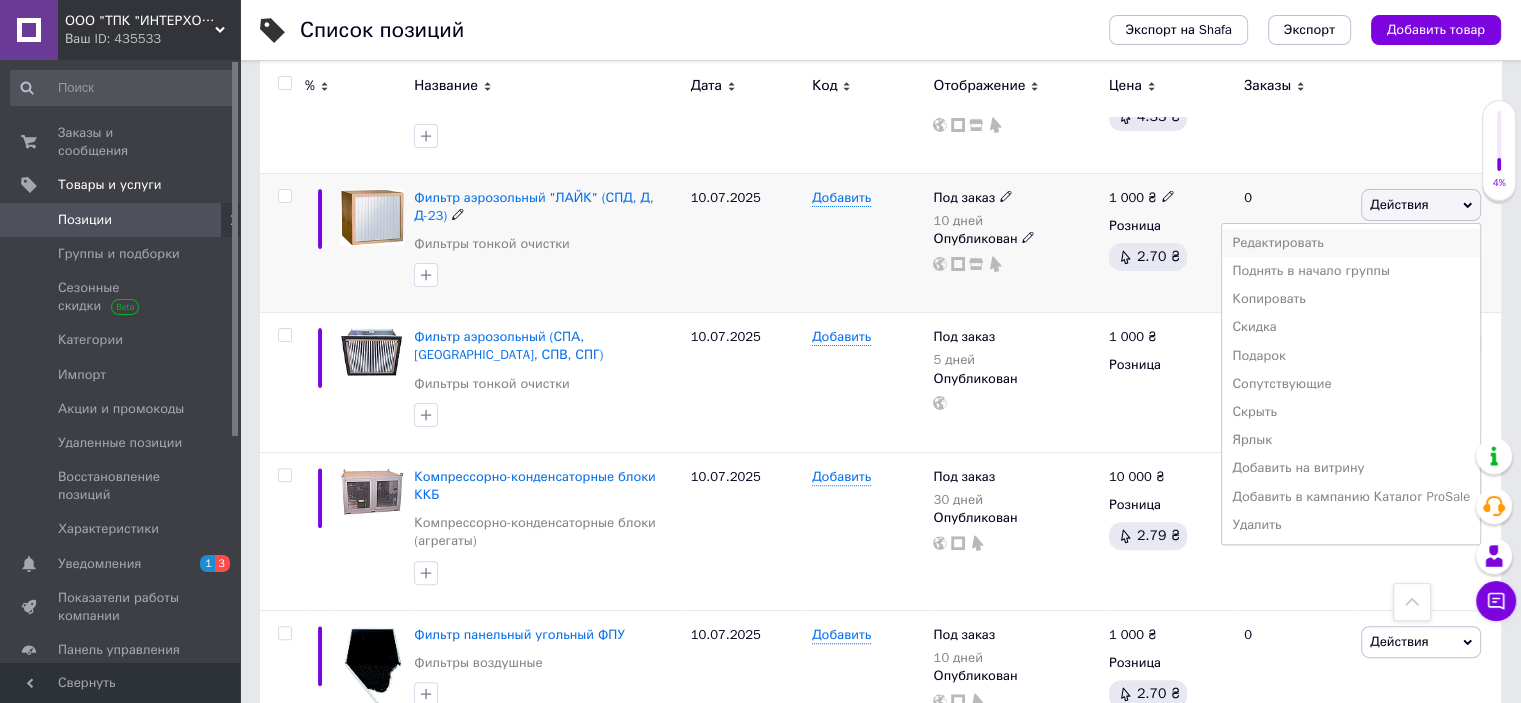 click on "Редактировать" at bounding box center [1351, 243] 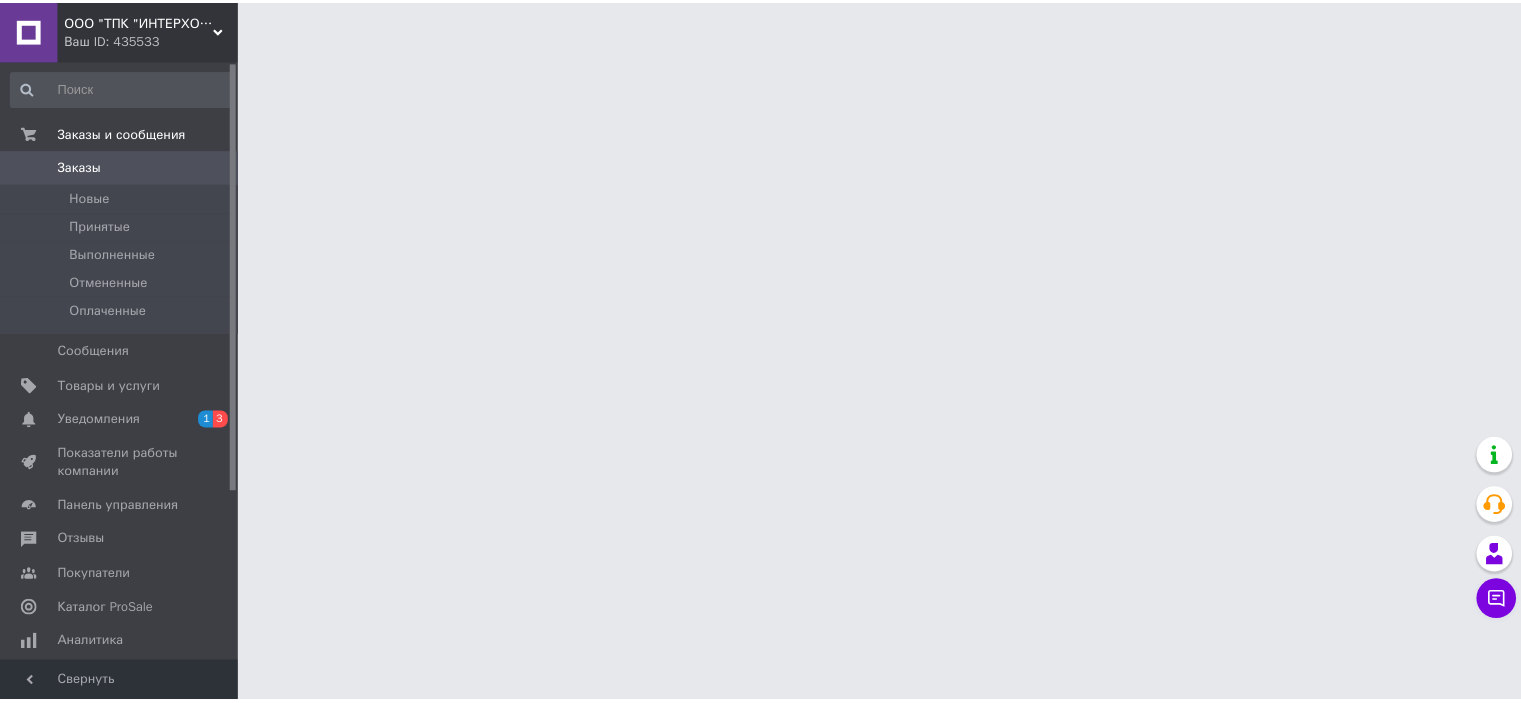 scroll, scrollTop: 0, scrollLeft: 0, axis: both 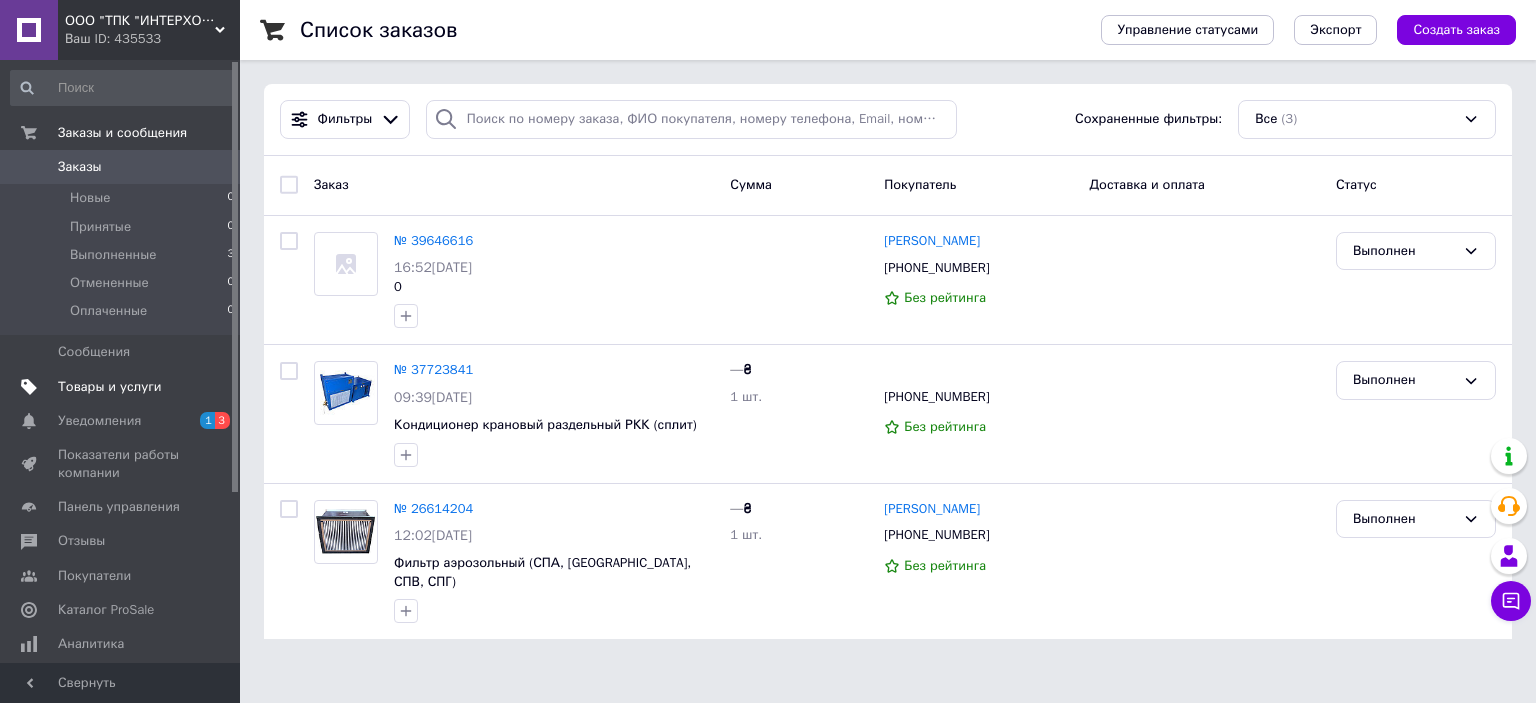 click on "Товары и услуги" at bounding box center (110, 387) 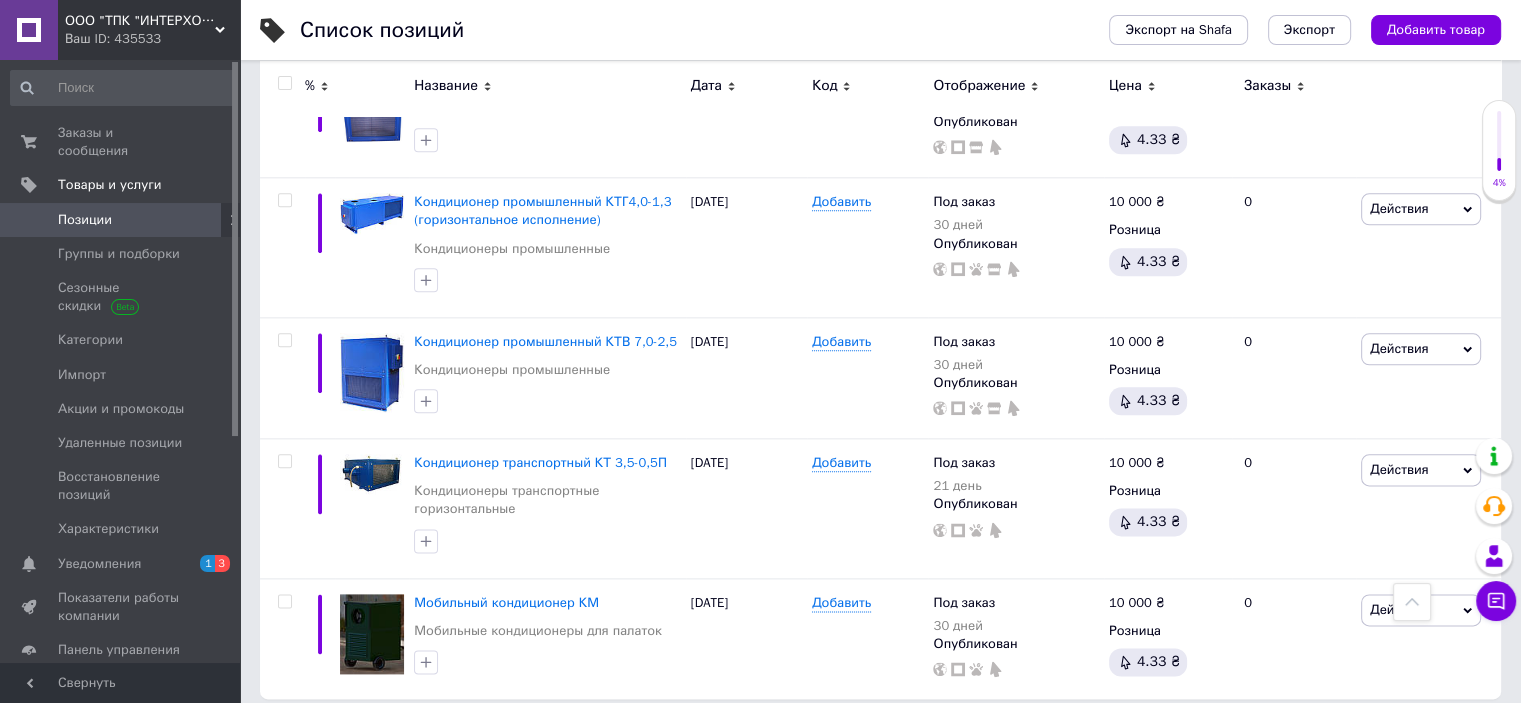 scroll, scrollTop: 2400, scrollLeft: 0, axis: vertical 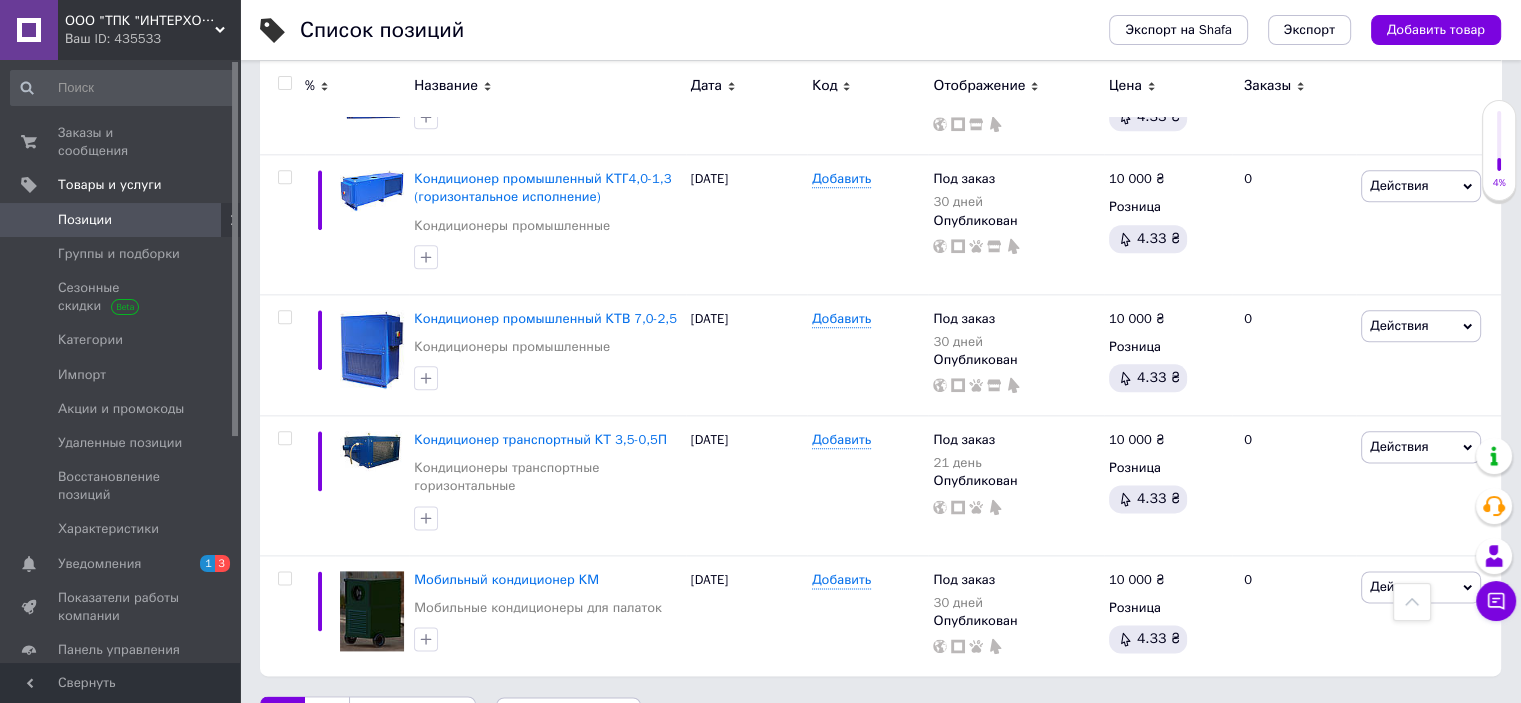 click on "Следующая" at bounding box center [412, 717] 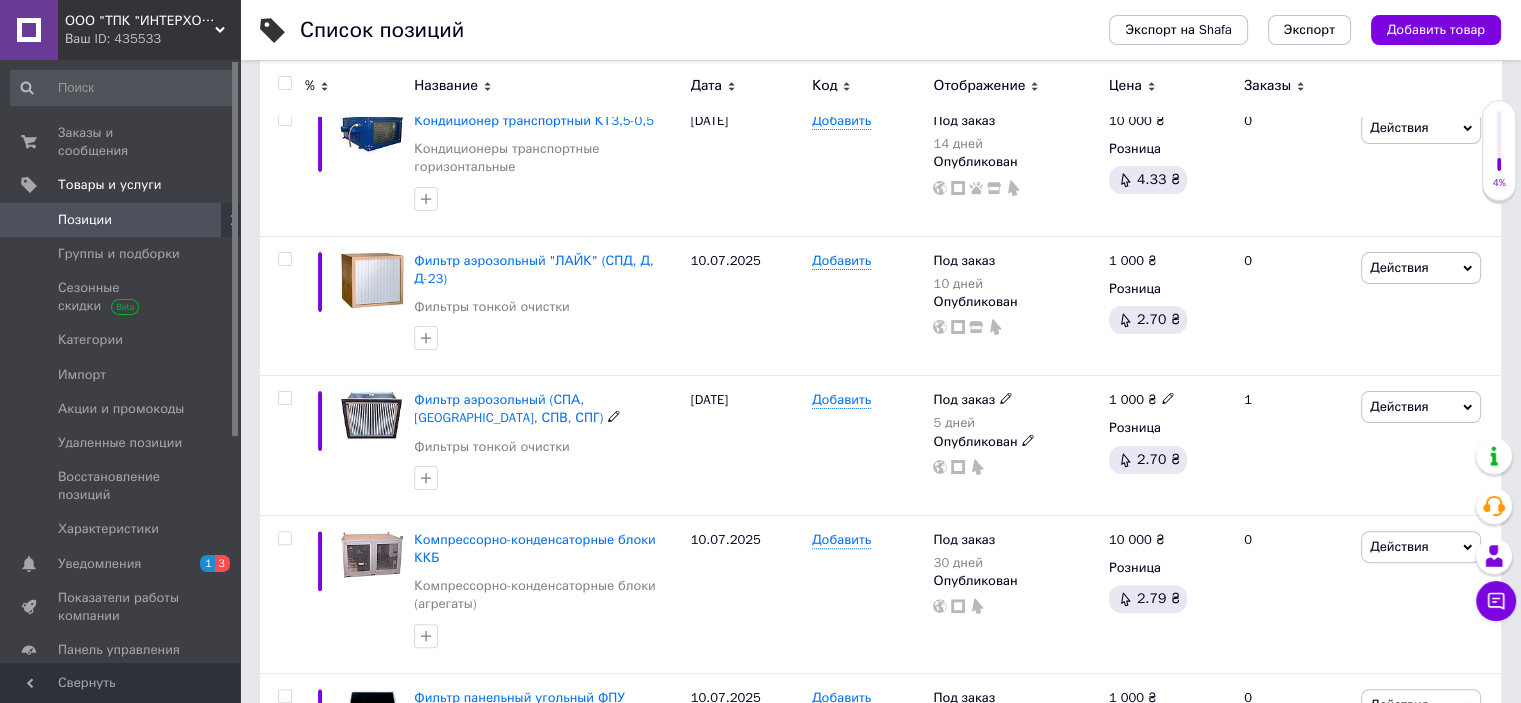 scroll, scrollTop: 0, scrollLeft: 0, axis: both 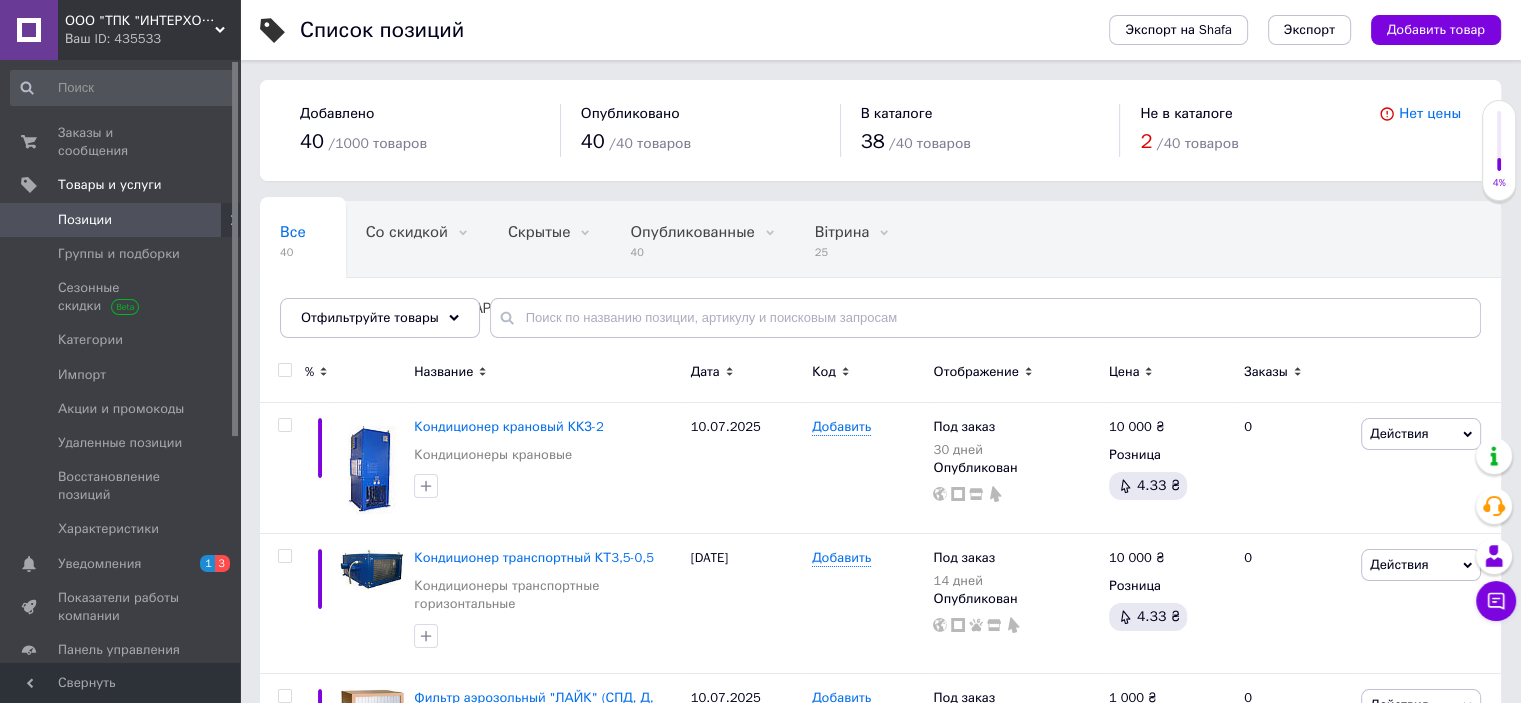 click on "/ 40   товаров" at bounding box center (1197, 143) 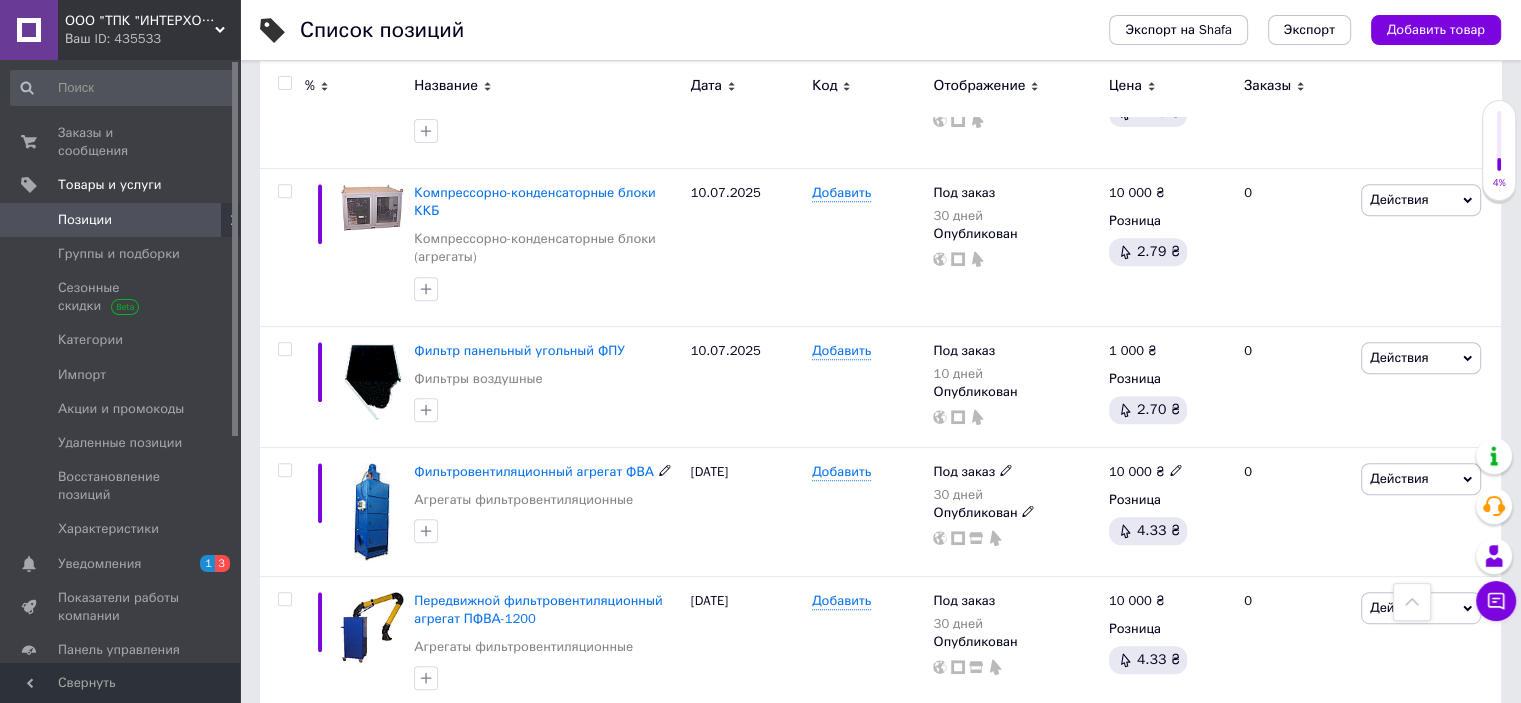scroll, scrollTop: 0, scrollLeft: 0, axis: both 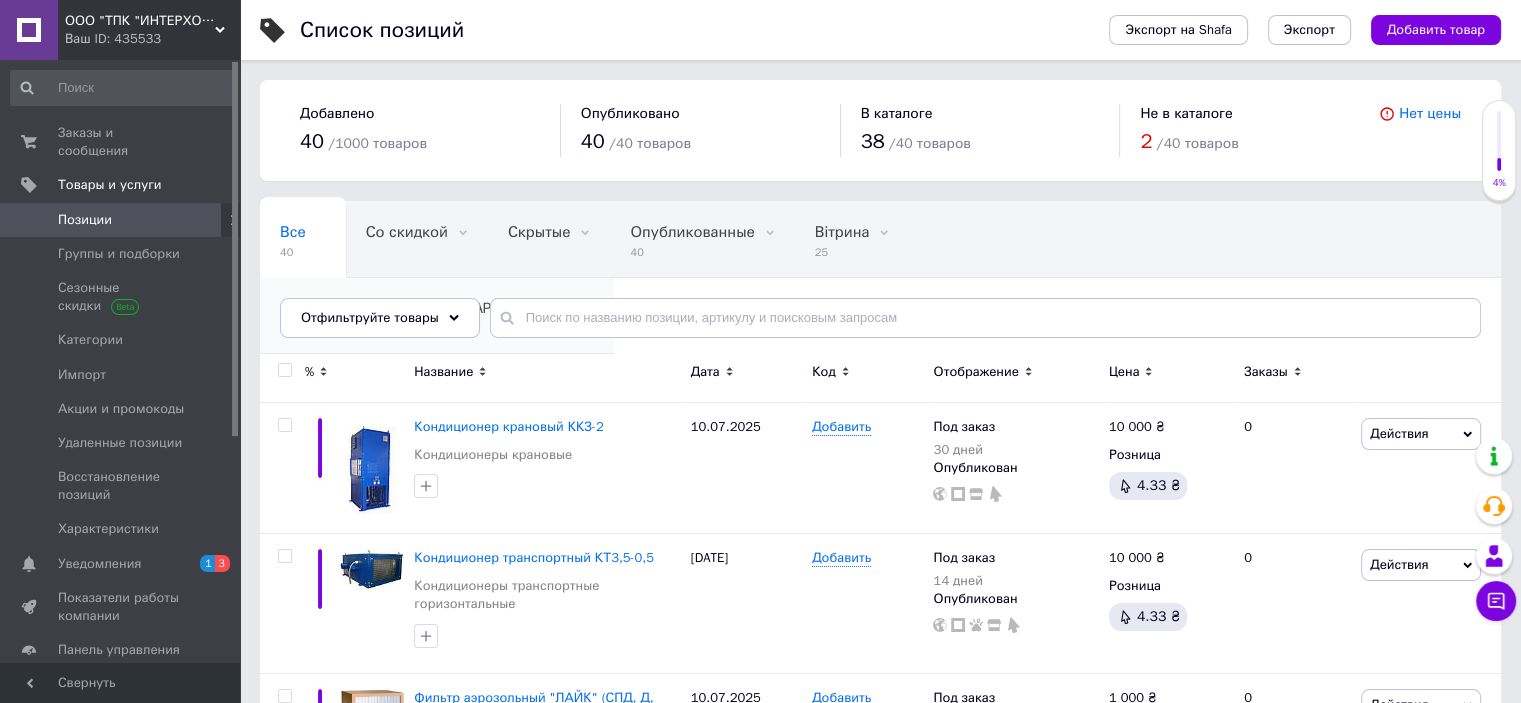 click on "Не показываются в Ката..." at bounding box center (427, 308) 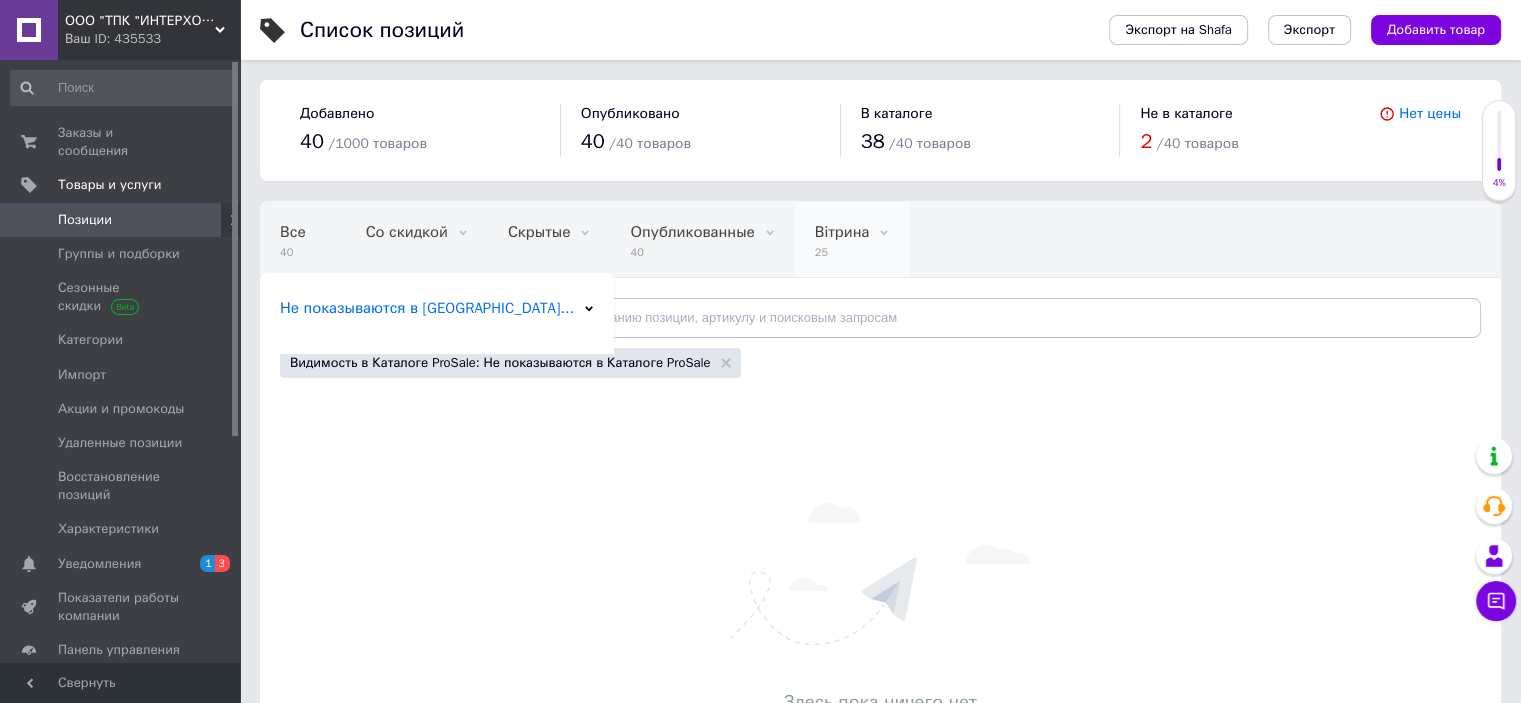 click on "Вітрина" at bounding box center (842, 232) 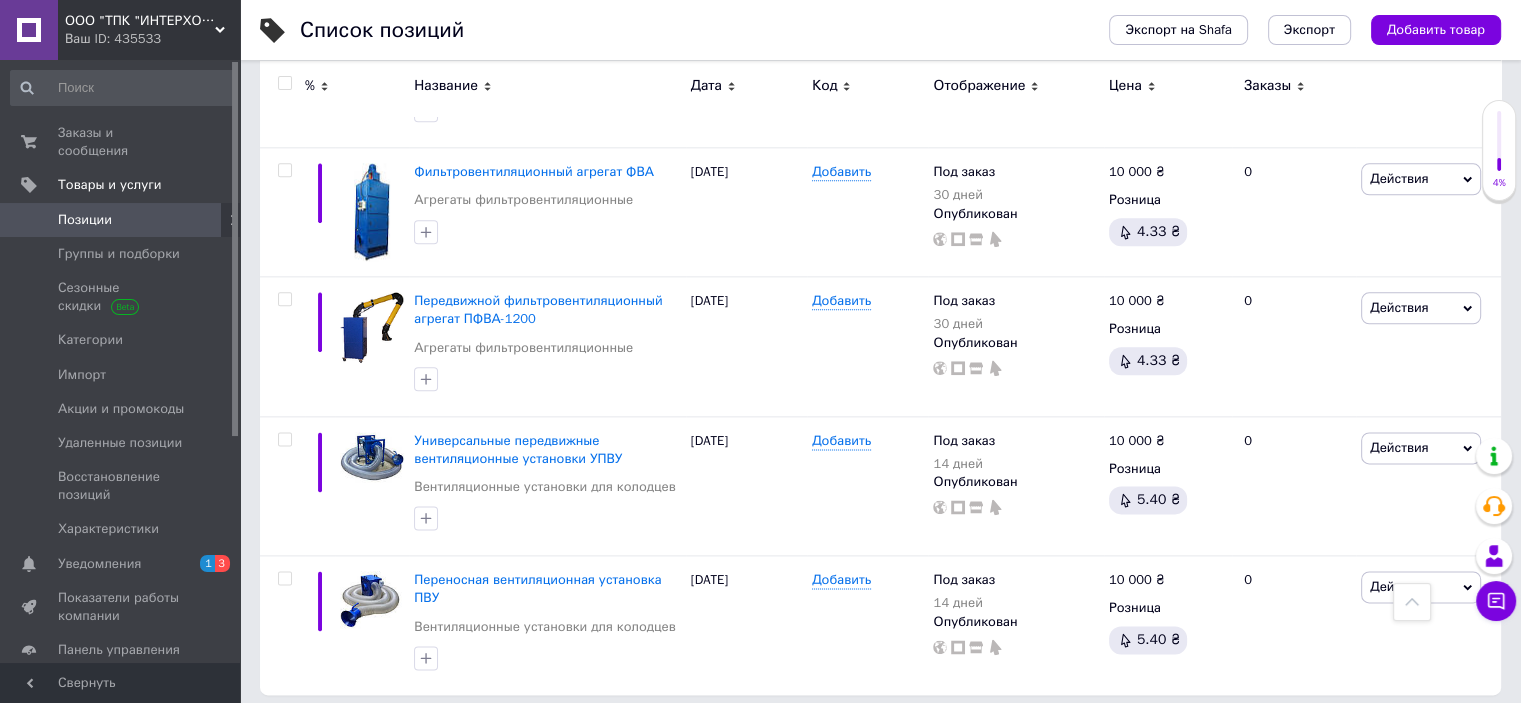 scroll, scrollTop: 2407, scrollLeft: 0, axis: vertical 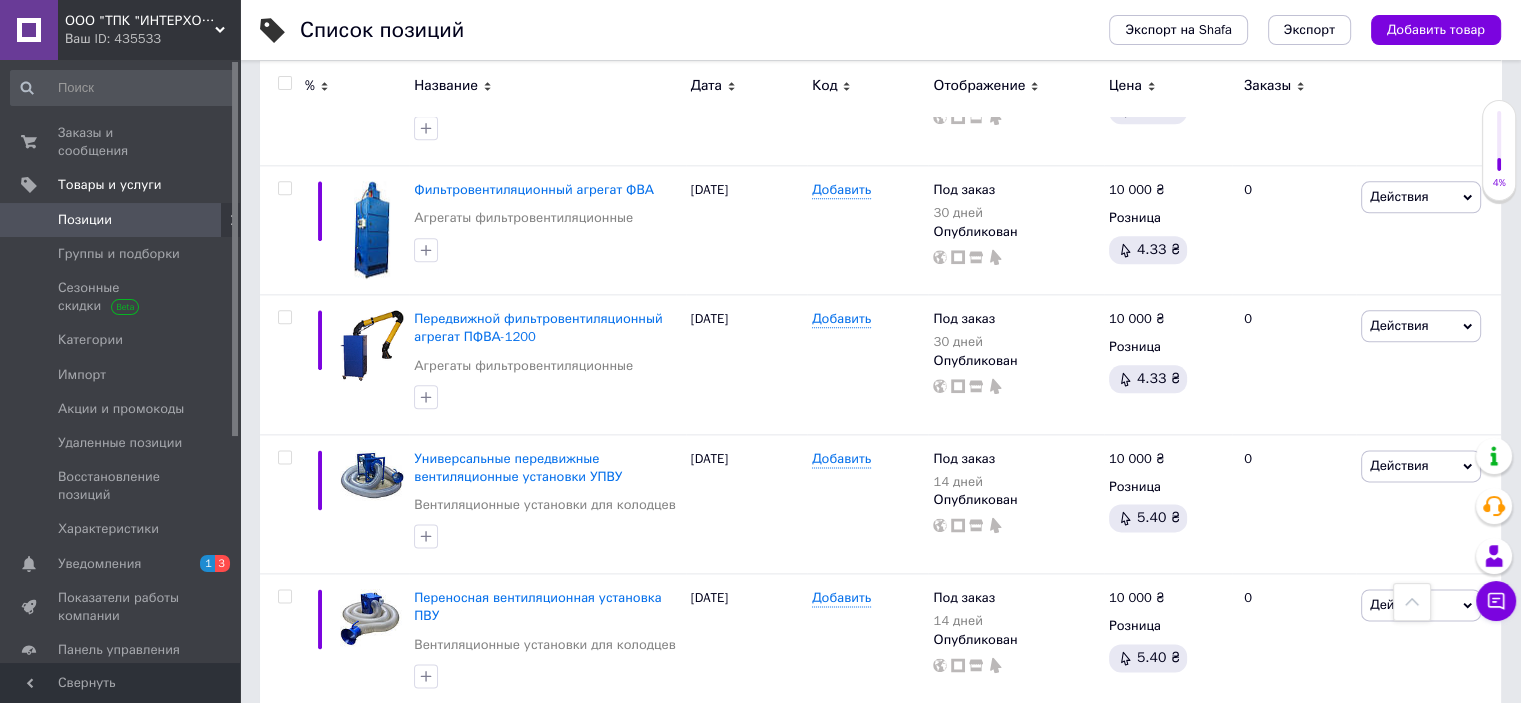 click on "2" at bounding box center (327, 754) 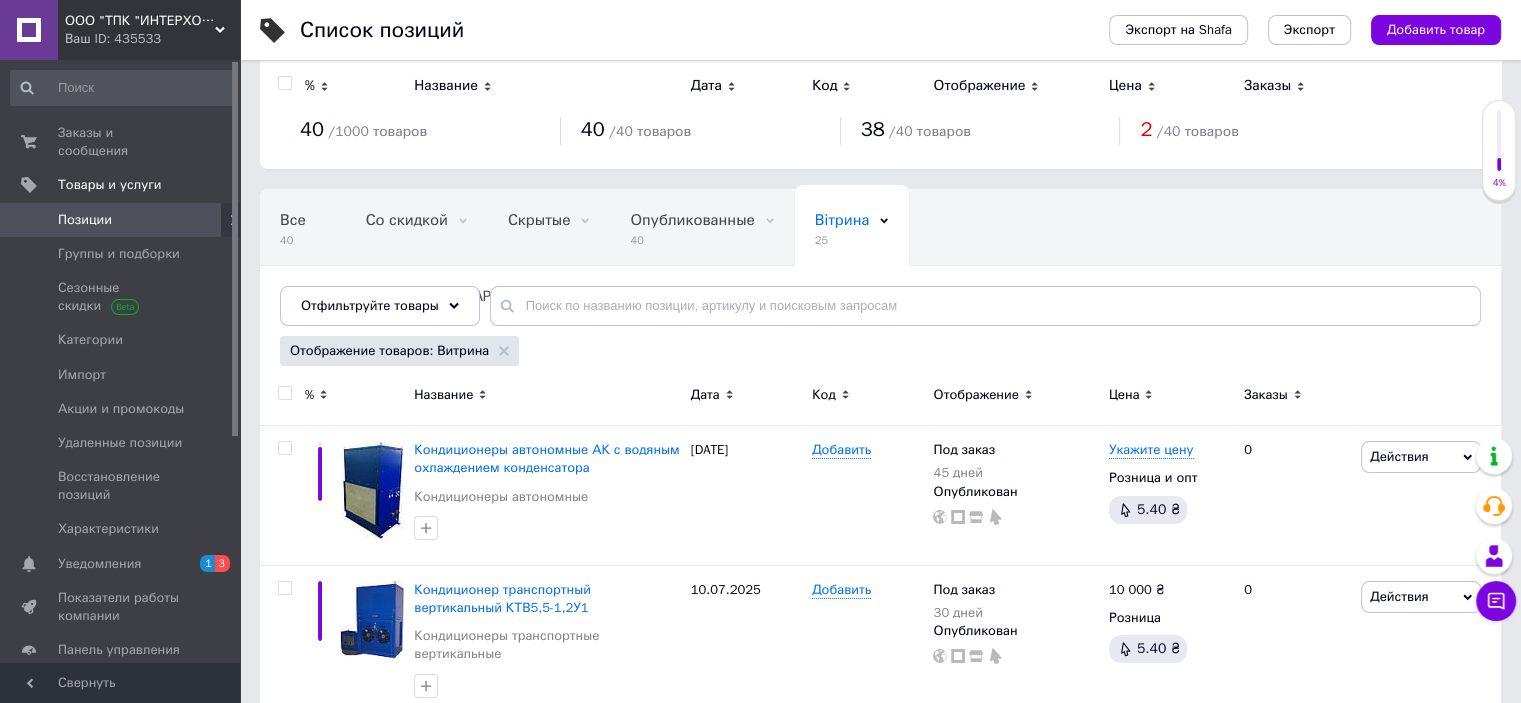 scroll, scrollTop: 0, scrollLeft: 0, axis: both 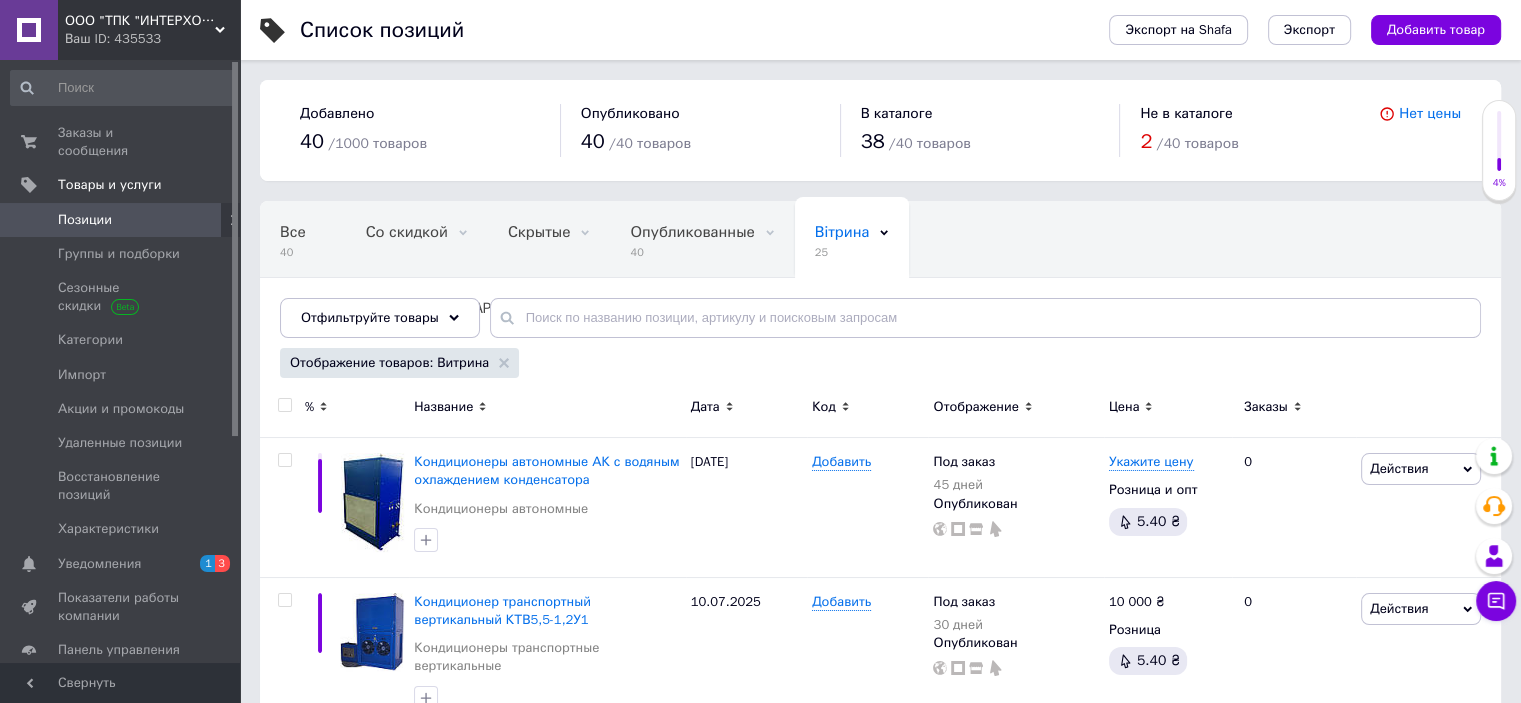 click on "2" at bounding box center (1146, 141) 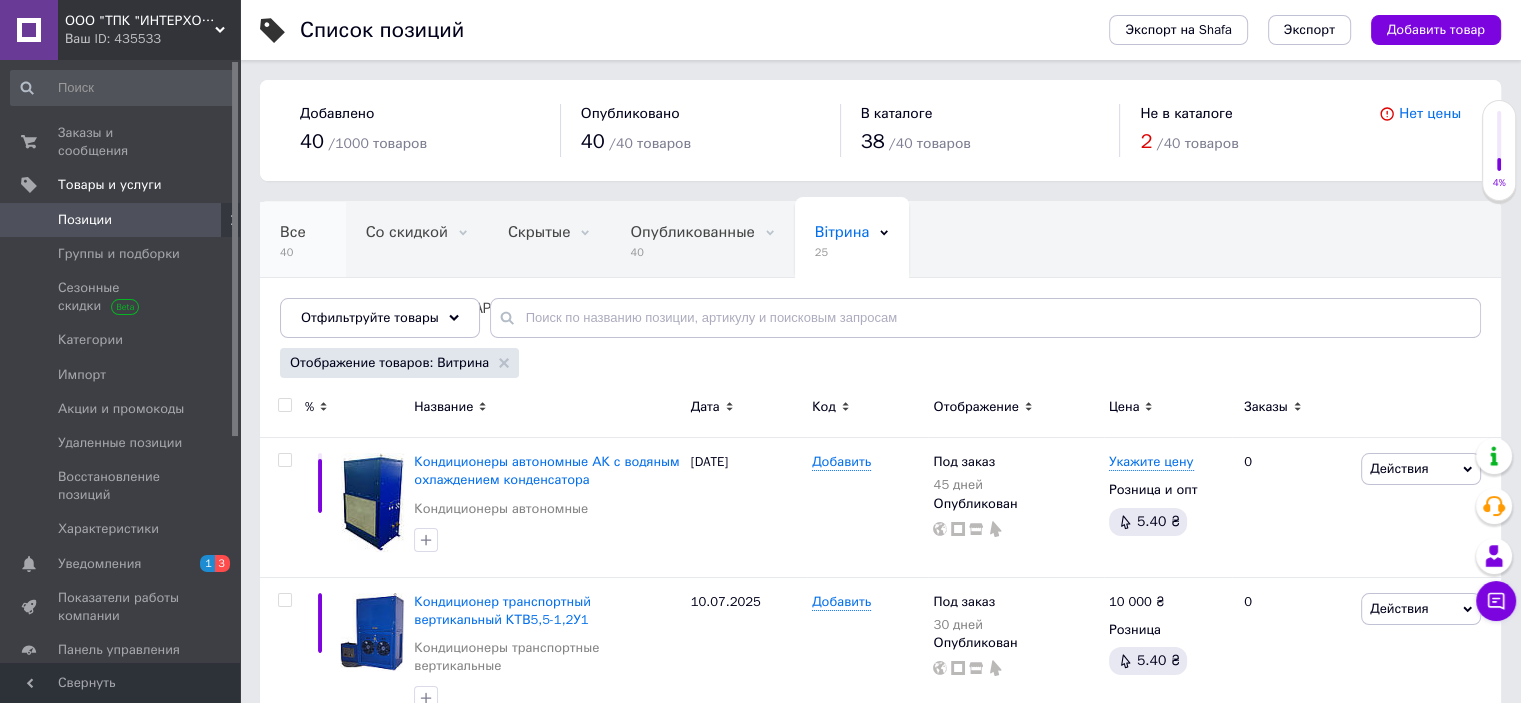 click on "40" at bounding box center (293, 252) 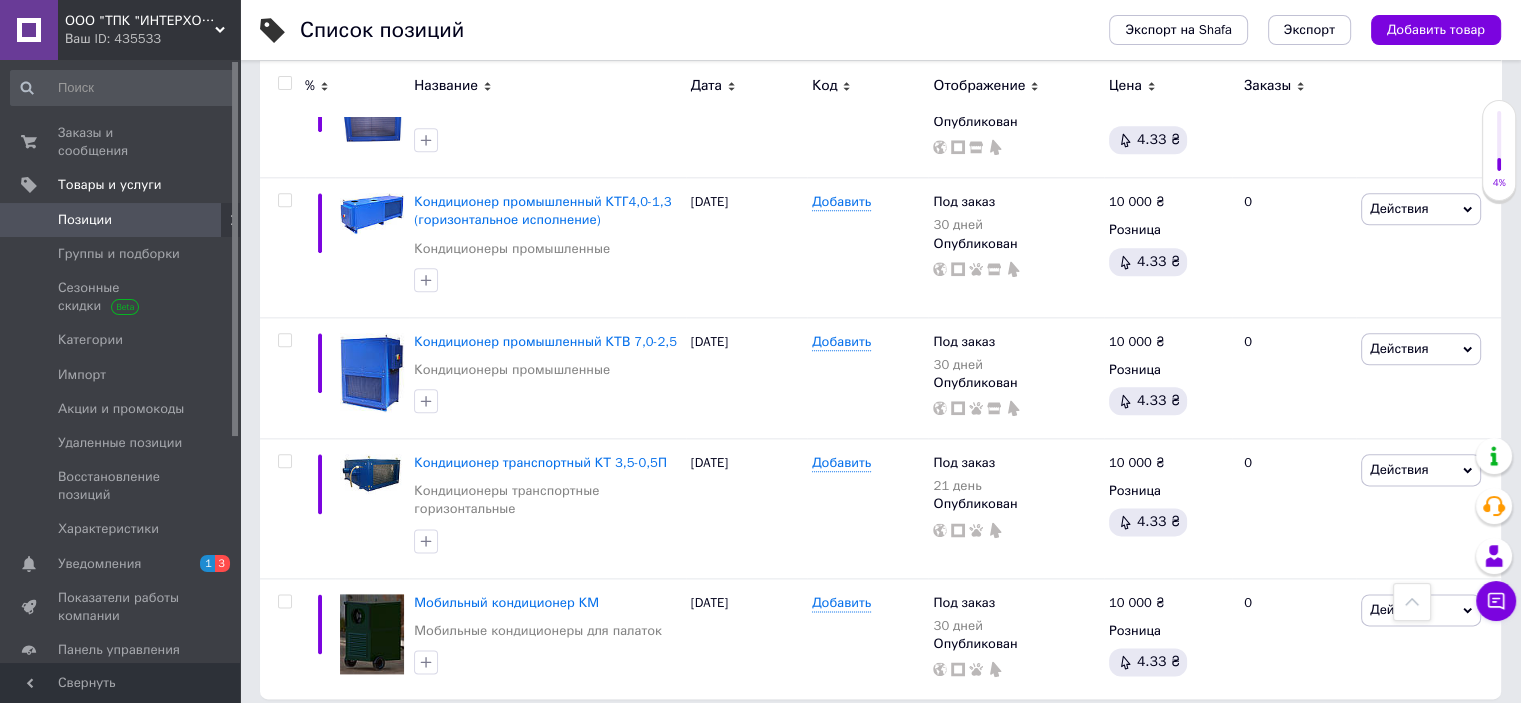 scroll, scrollTop: 2400, scrollLeft: 0, axis: vertical 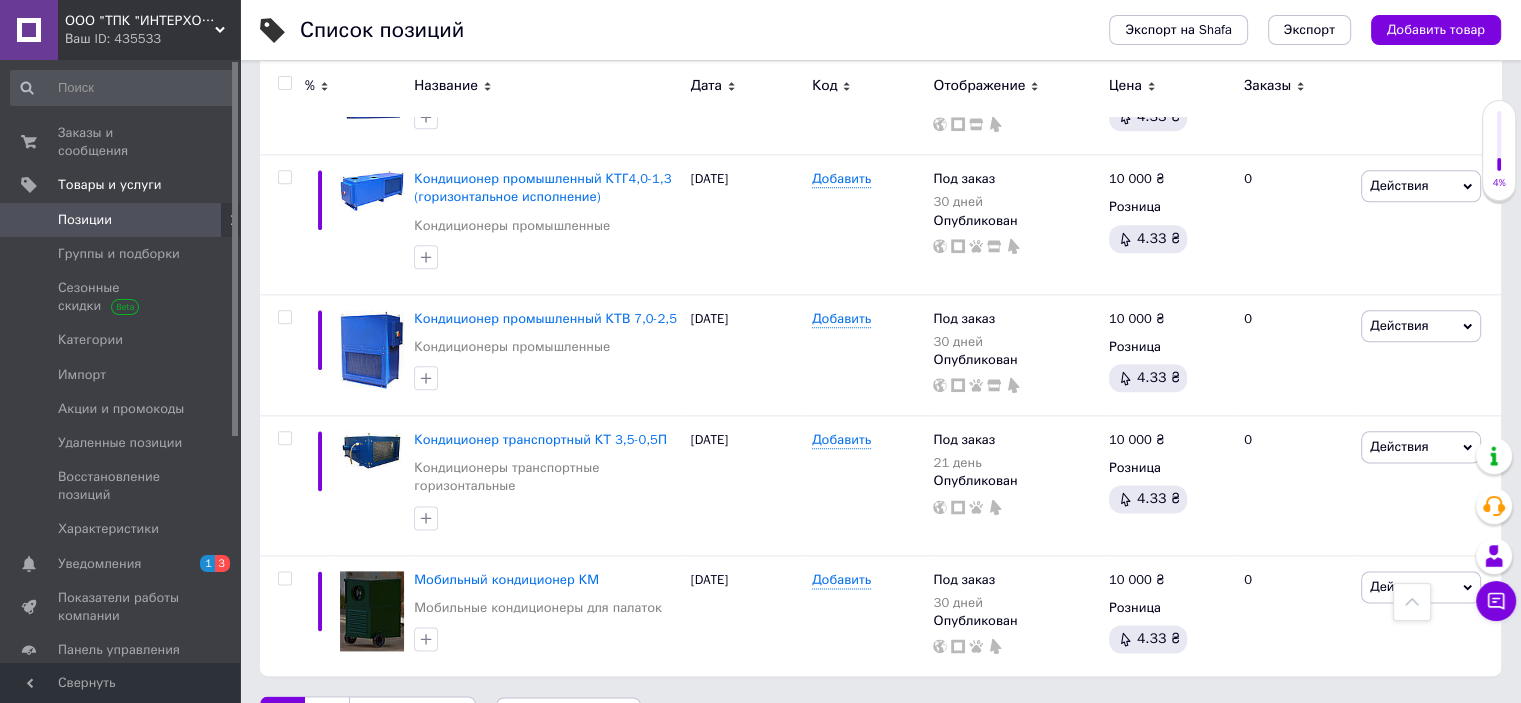 click on "2" at bounding box center [327, 717] 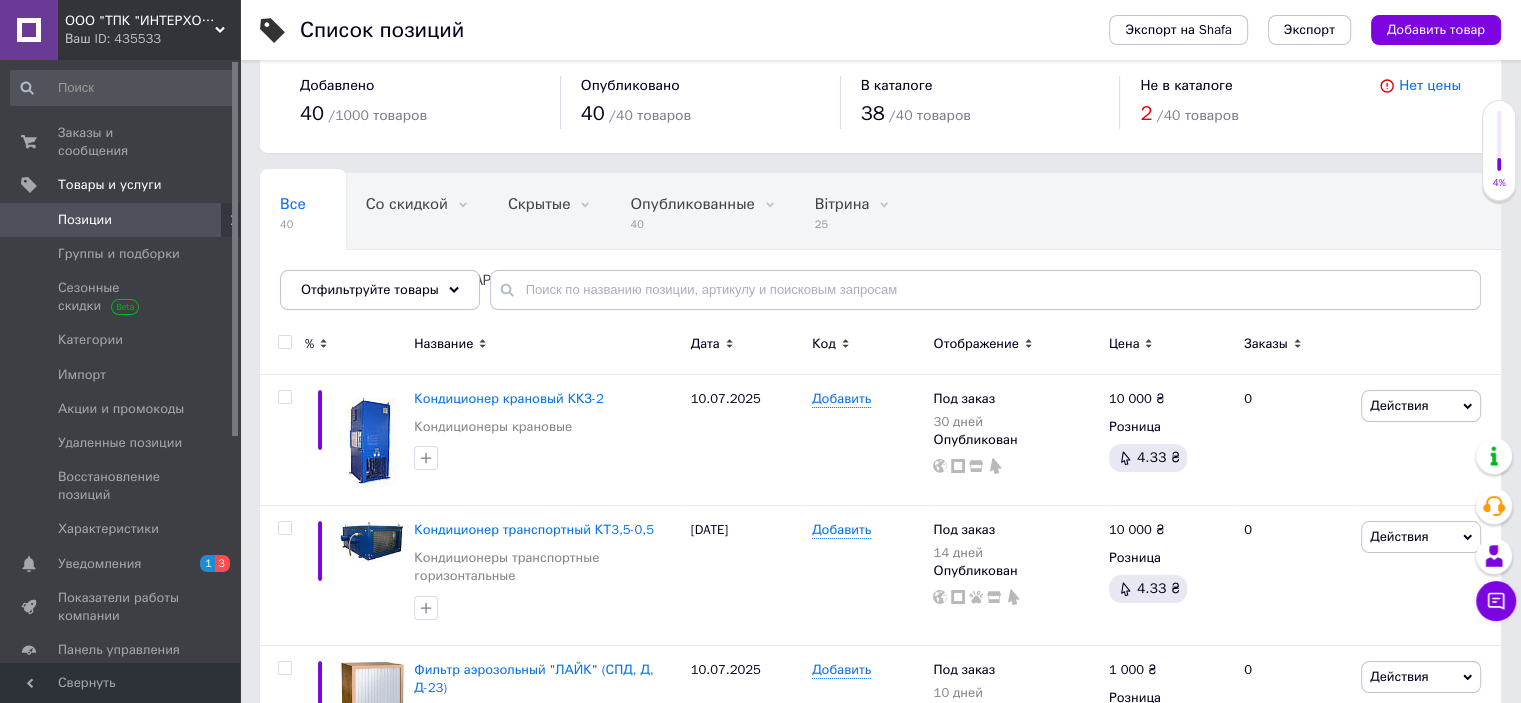 scroll, scrollTop: 0, scrollLeft: 0, axis: both 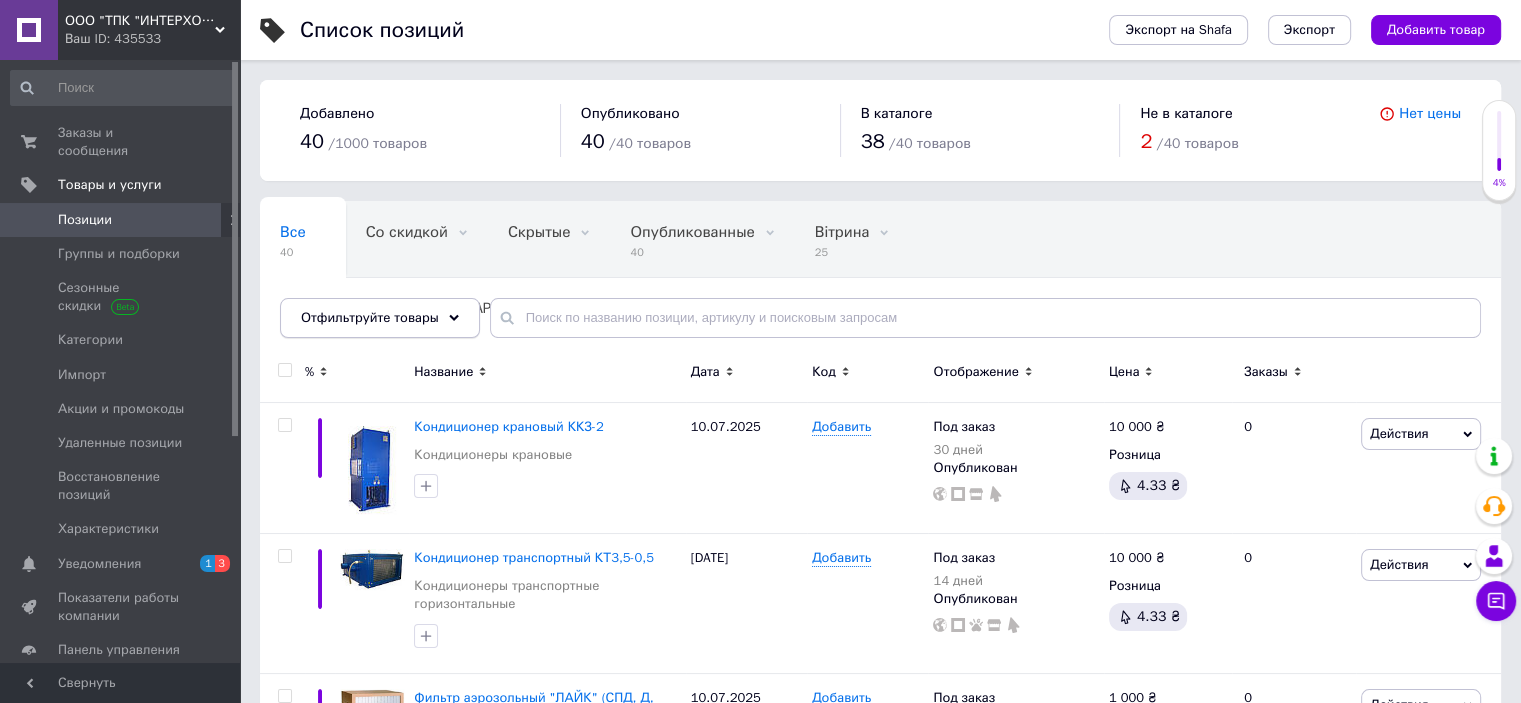 click 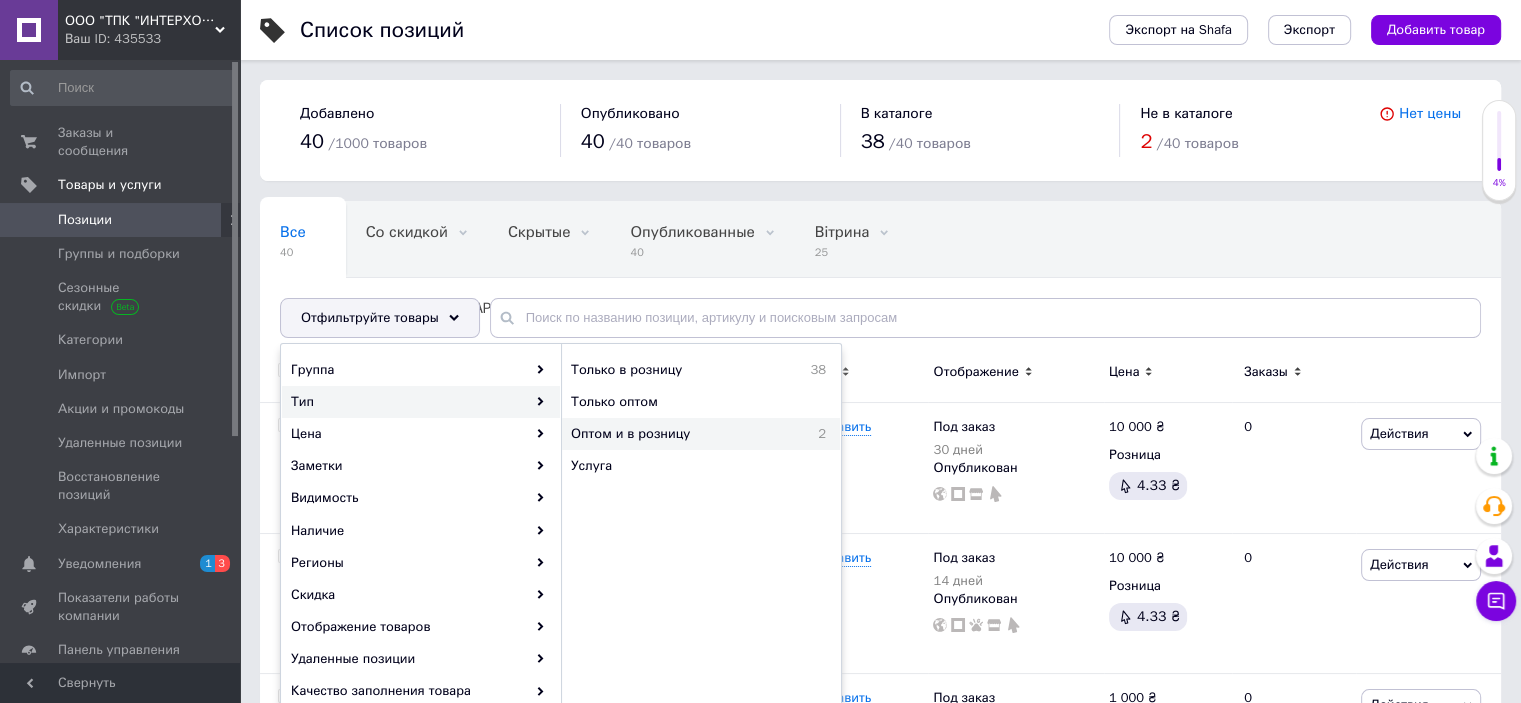 click on "Оптом и в розницу" at bounding box center [682, 434] 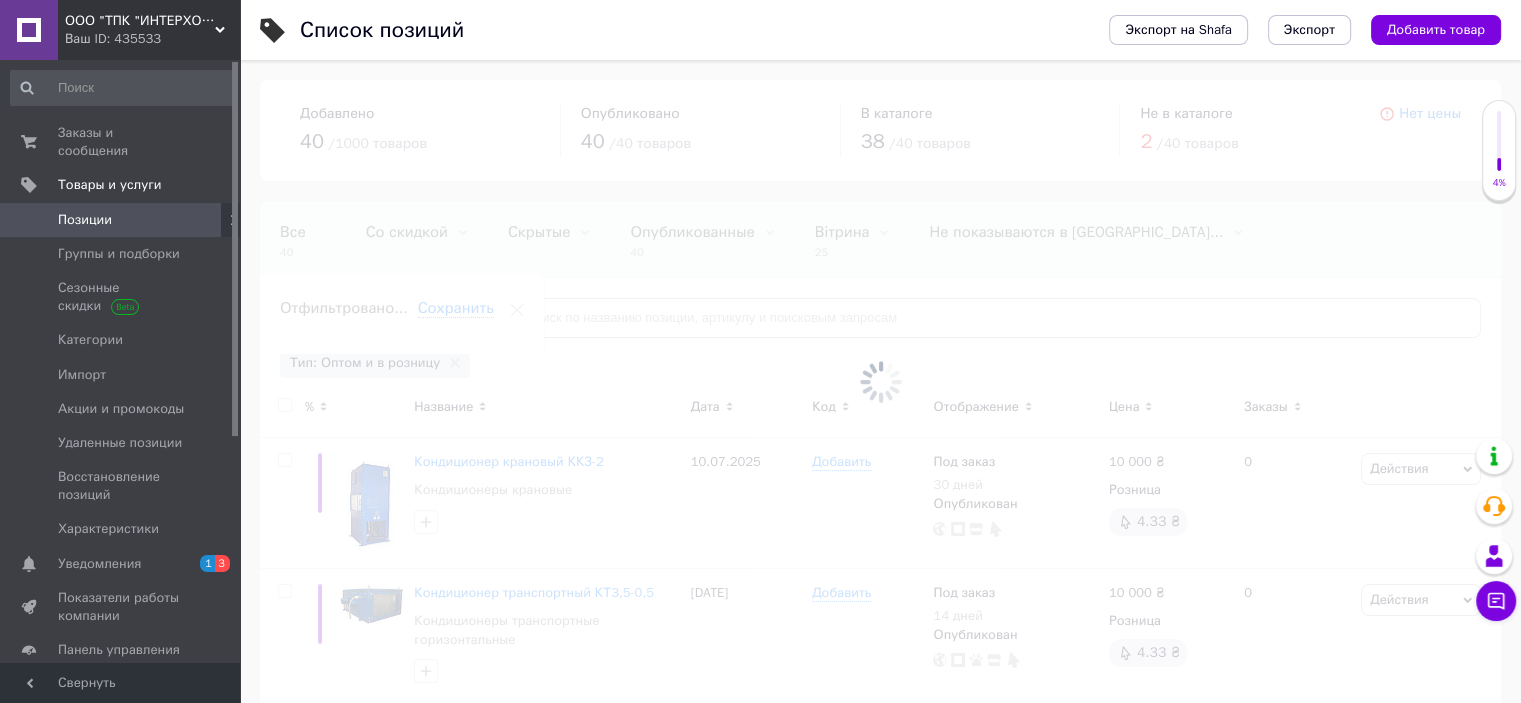 scroll, scrollTop: 0, scrollLeft: 84, axis: horizontal 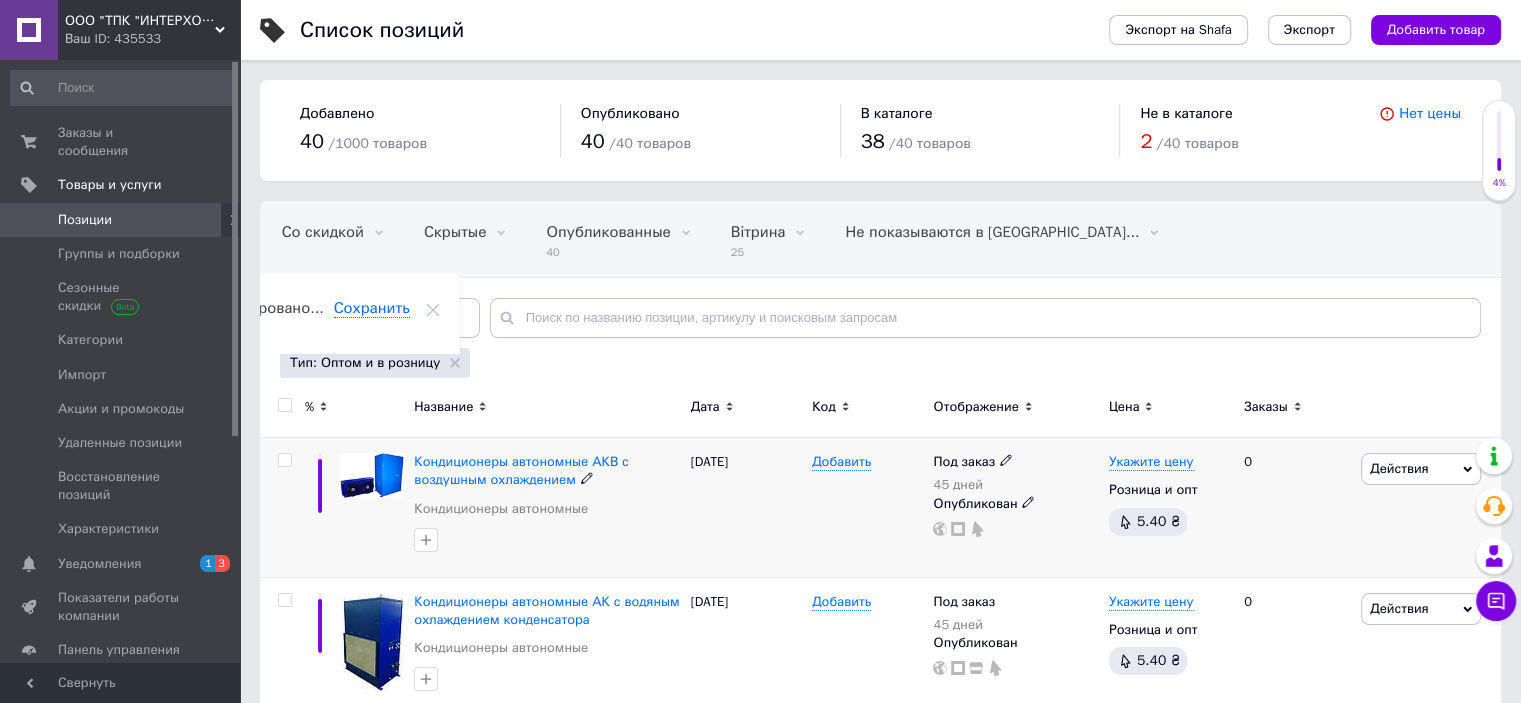 click 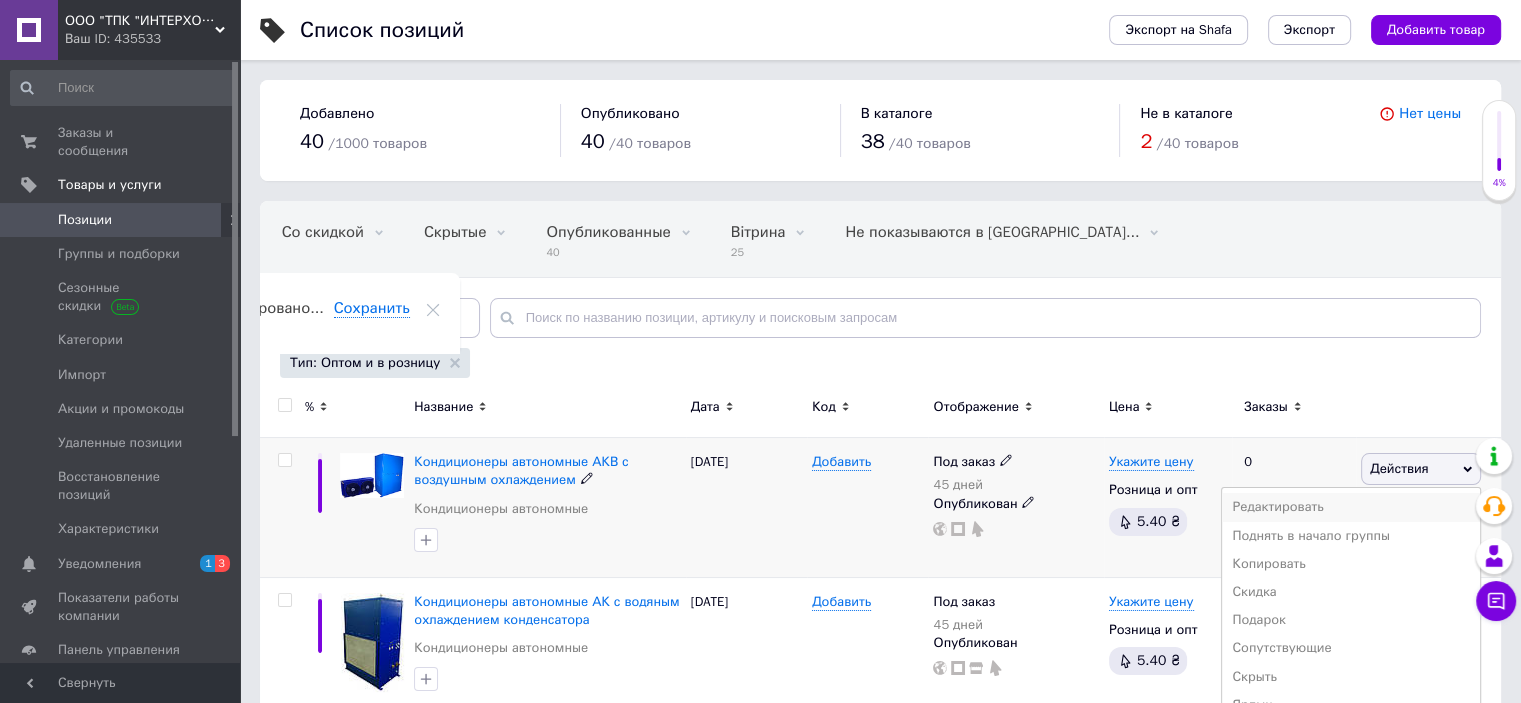 click on "Редактировать" at bounding box center (1351, 507) 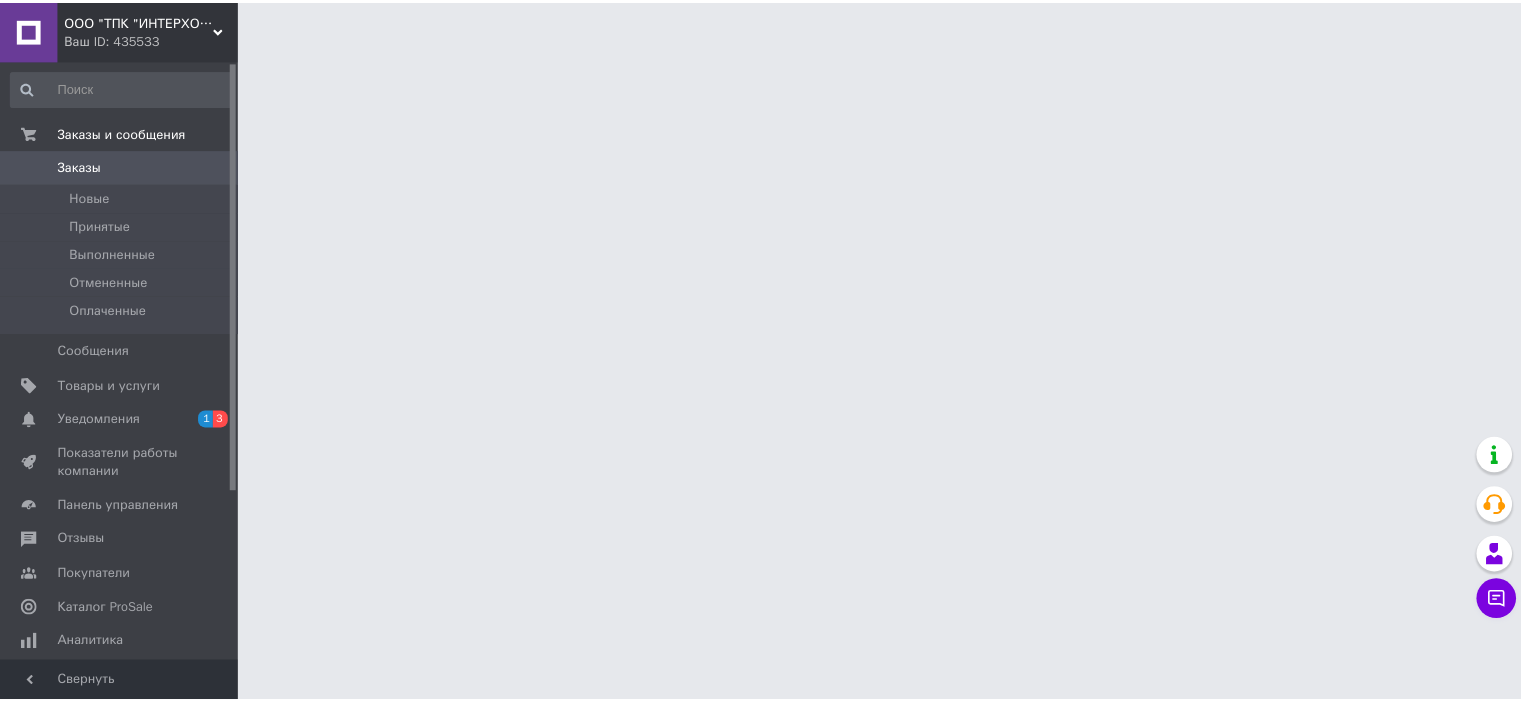 scroll, scrollTop: 0, scrollLeft: 0, axis: both 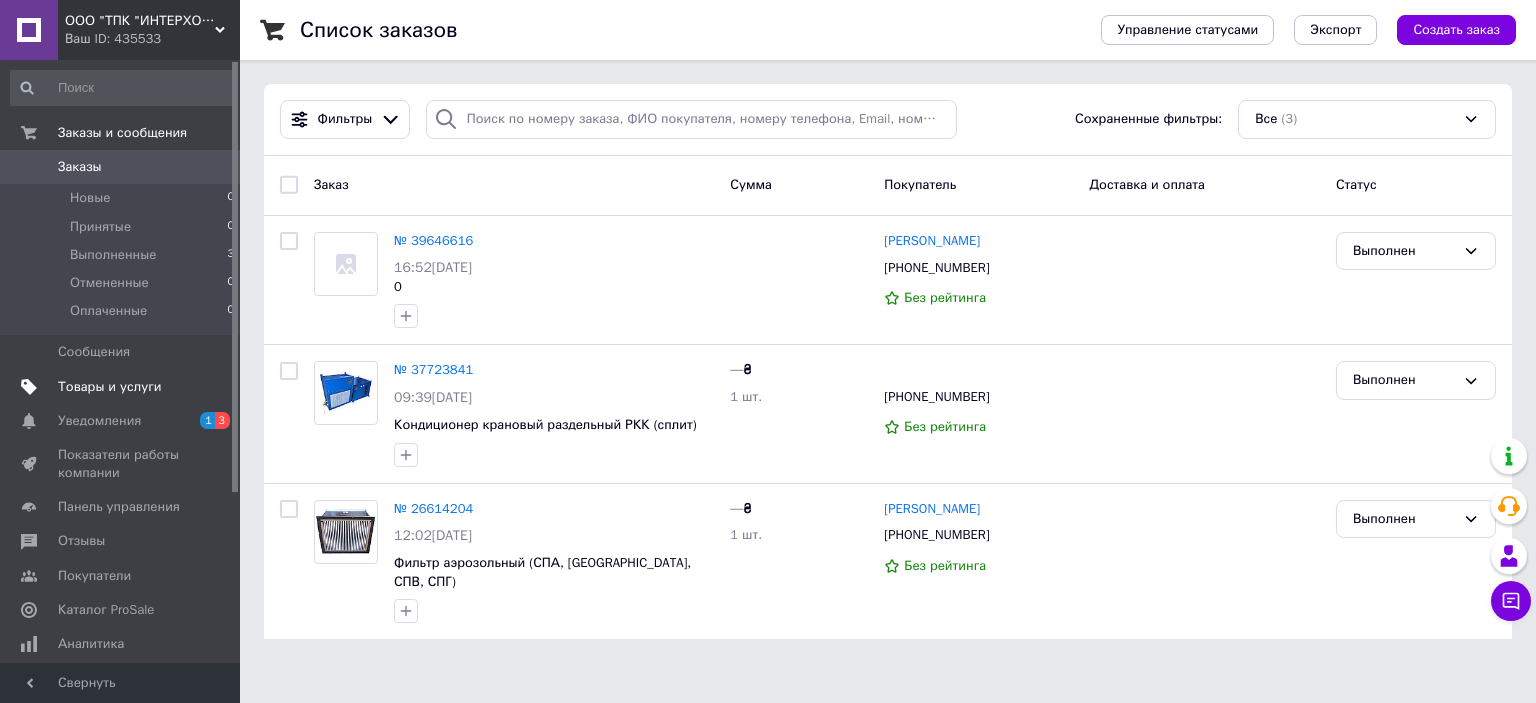 click on "Товары и услуги" at bounding box center (110, 387) 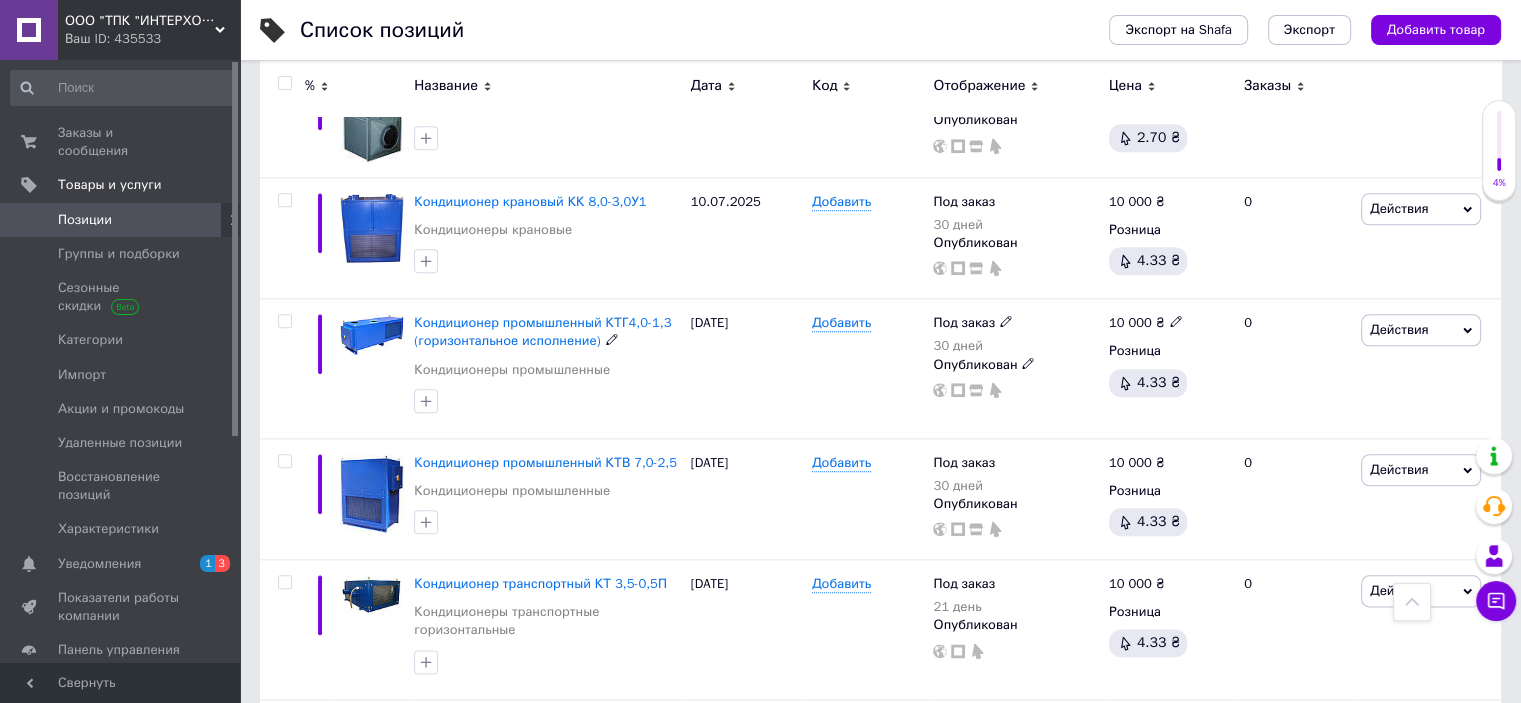 scroll, scrollTop: 2400, scrollLeft: 0, axis: vertical 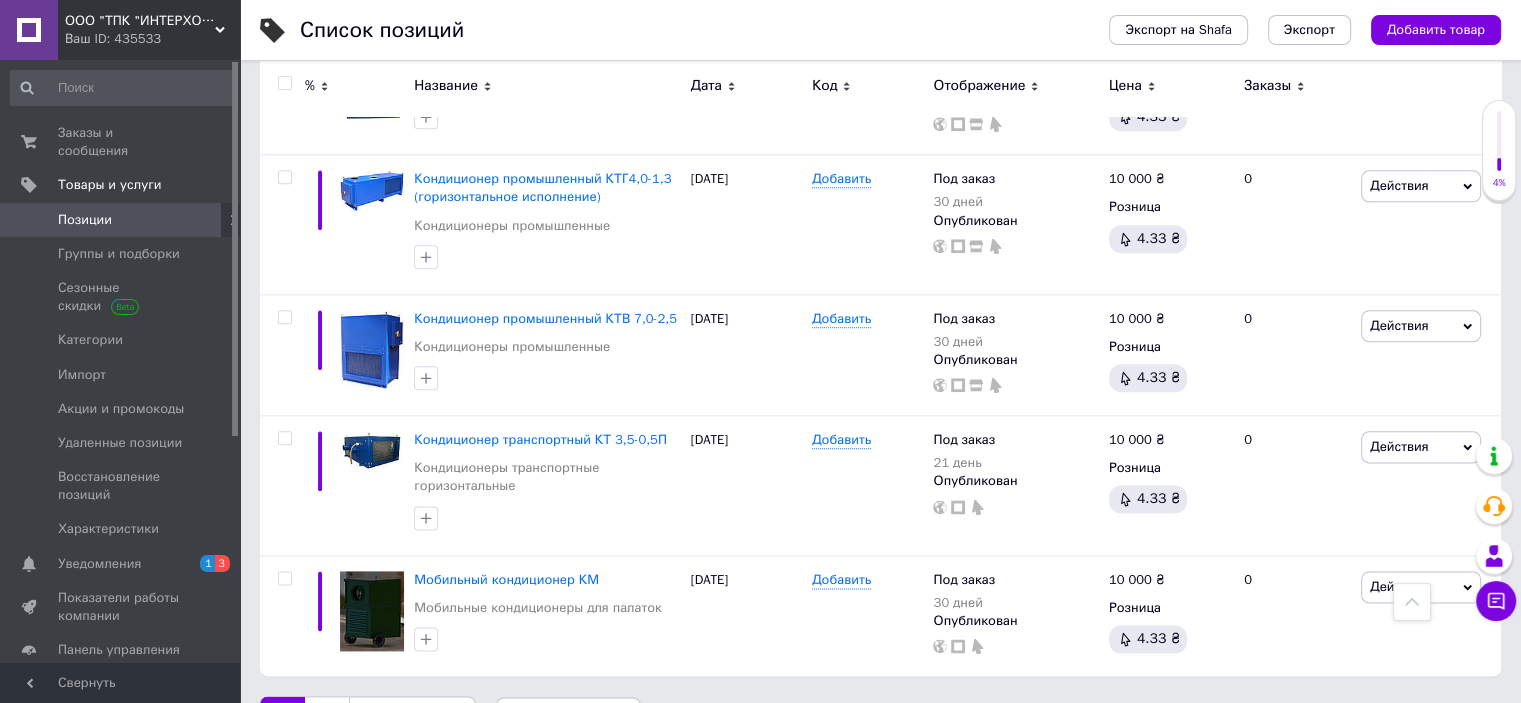 click on "2" at bounding box center (327, 717) 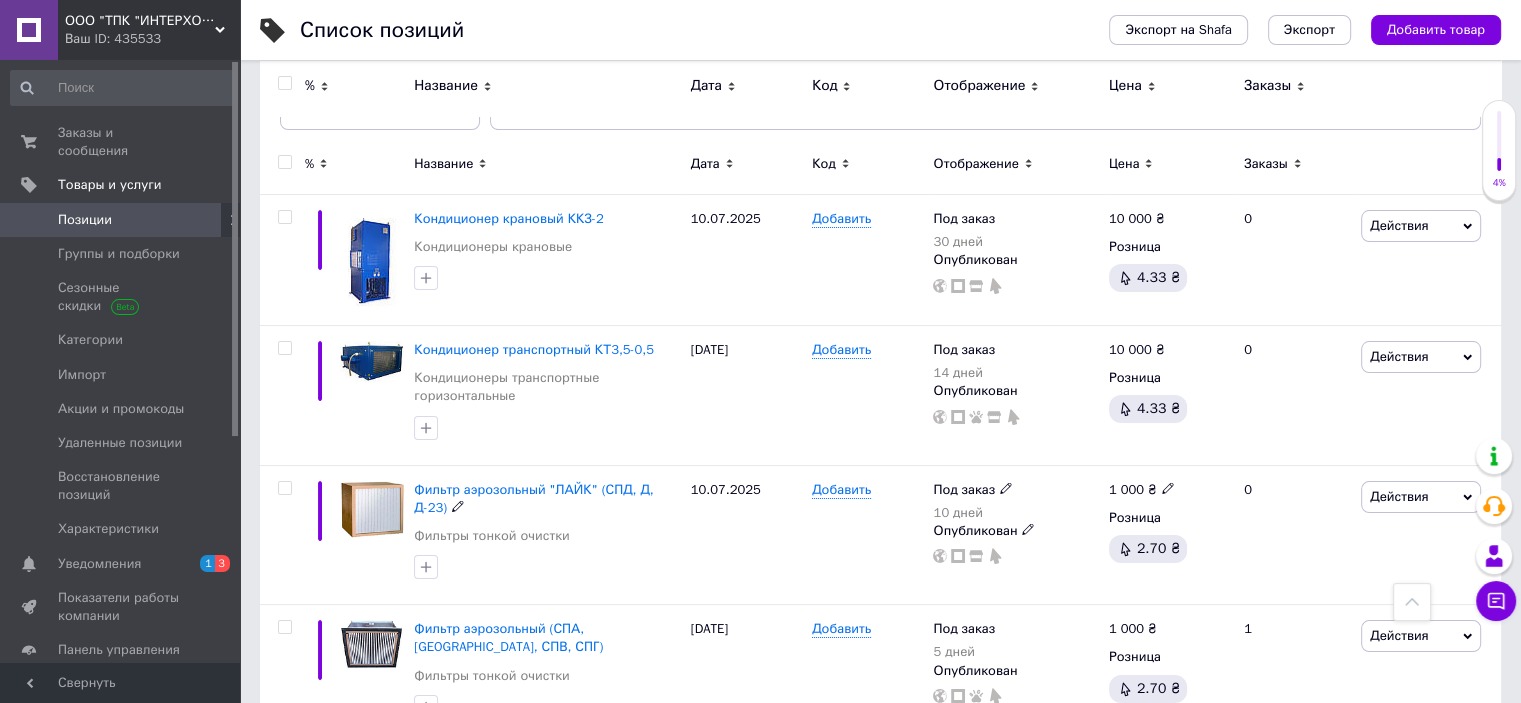 scroll, scrollTop: 0, scrollLeft: 0, axis: both 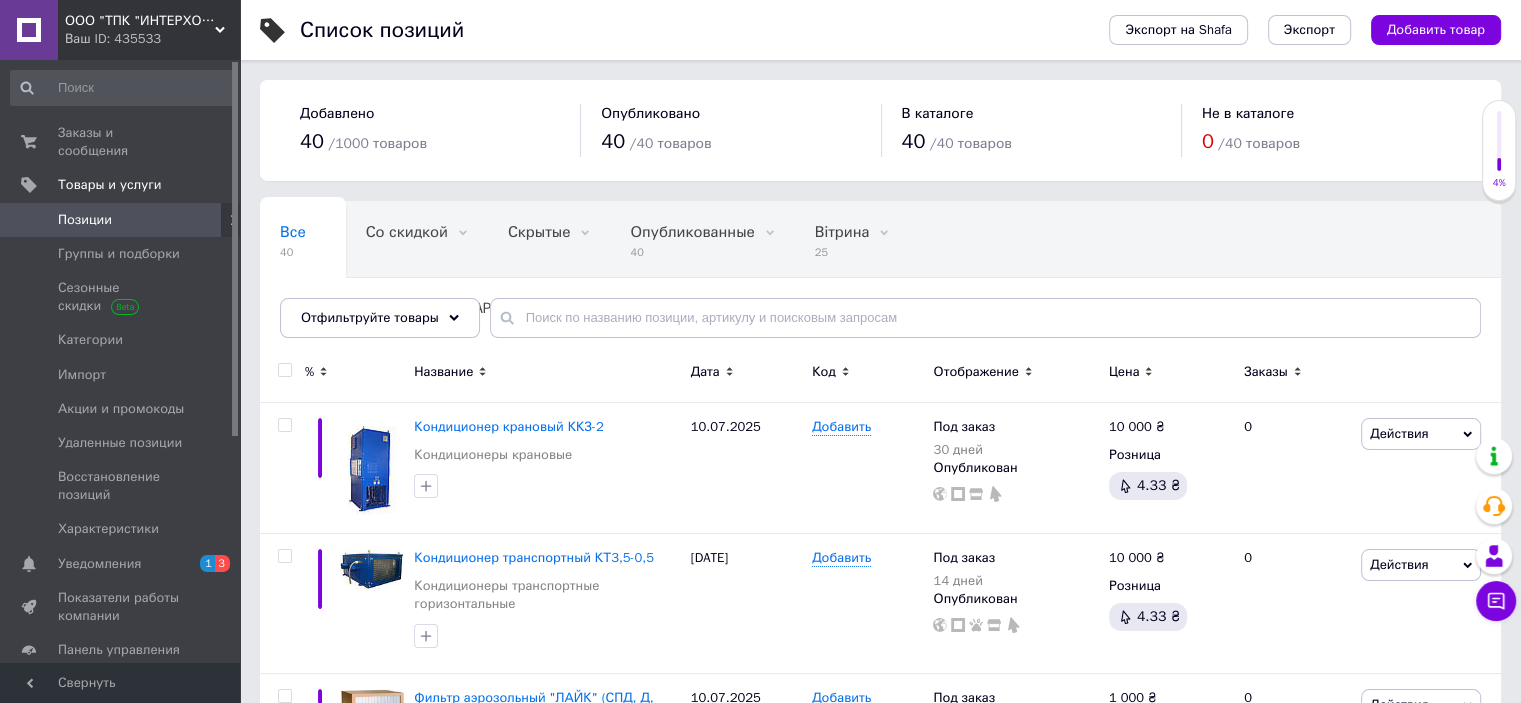 click on "Уведомления" at bounding box center (99, 564) 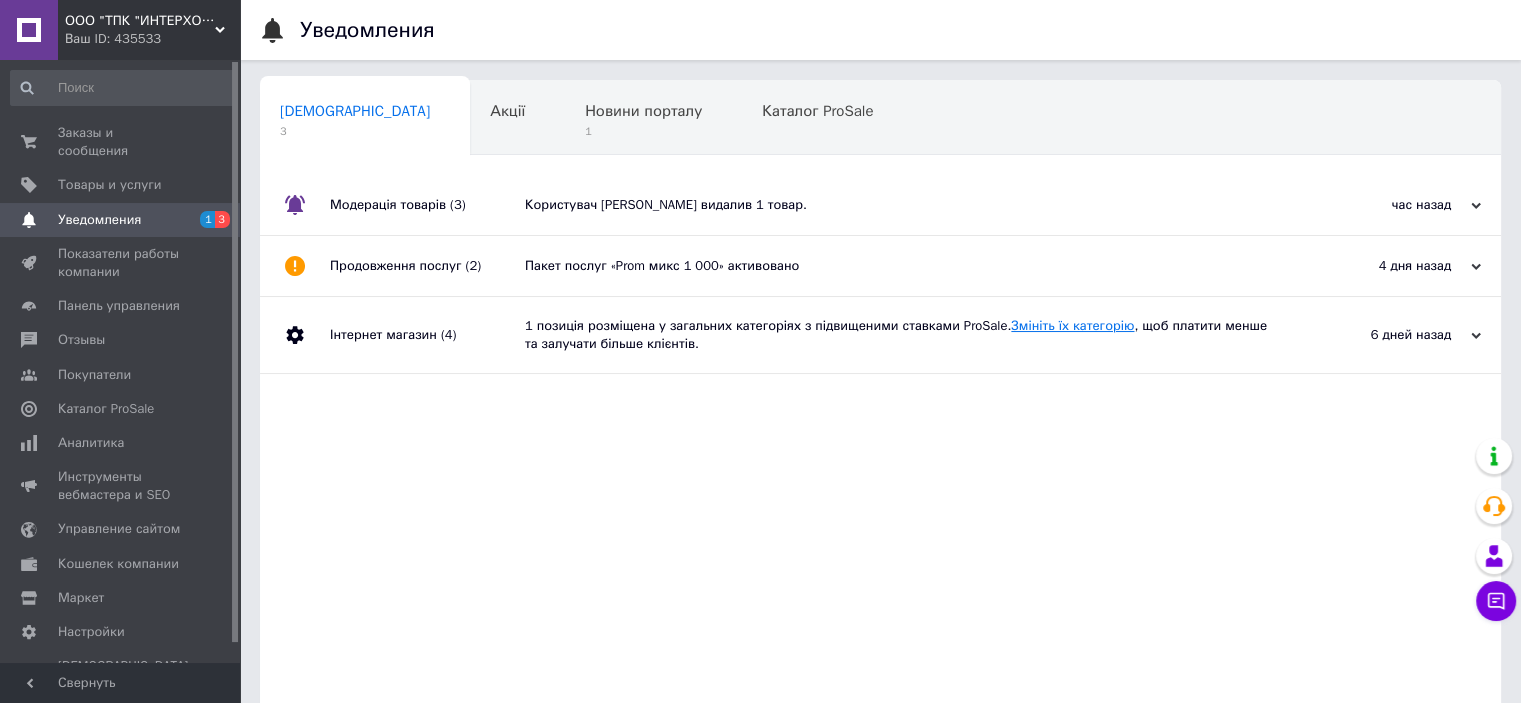 click on "Змініть їх категорію" at bounding box center (1072, 325) 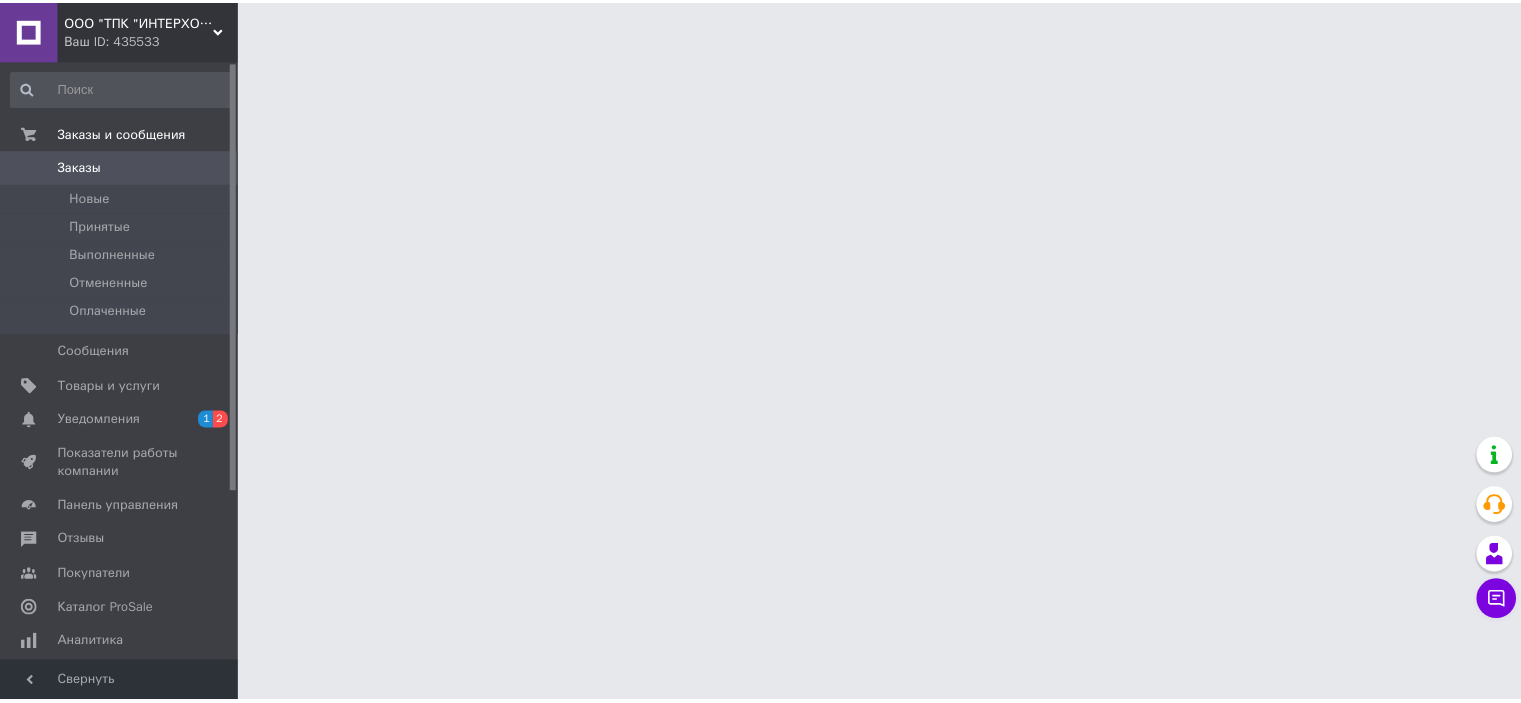scroll, scrollTop: 0, scrollLeft: 0, axis: both 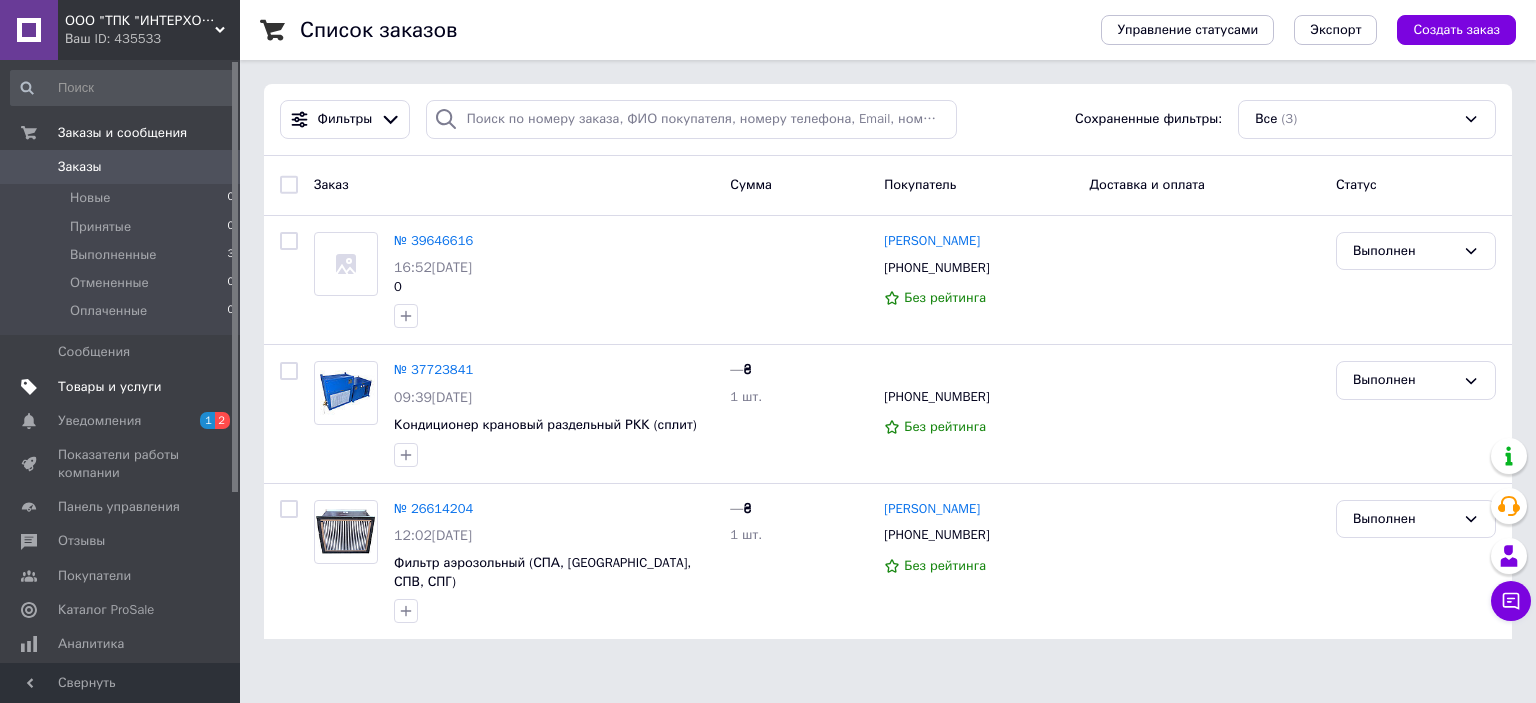click on "Товары и услуги" at bounding box center [110, 387] 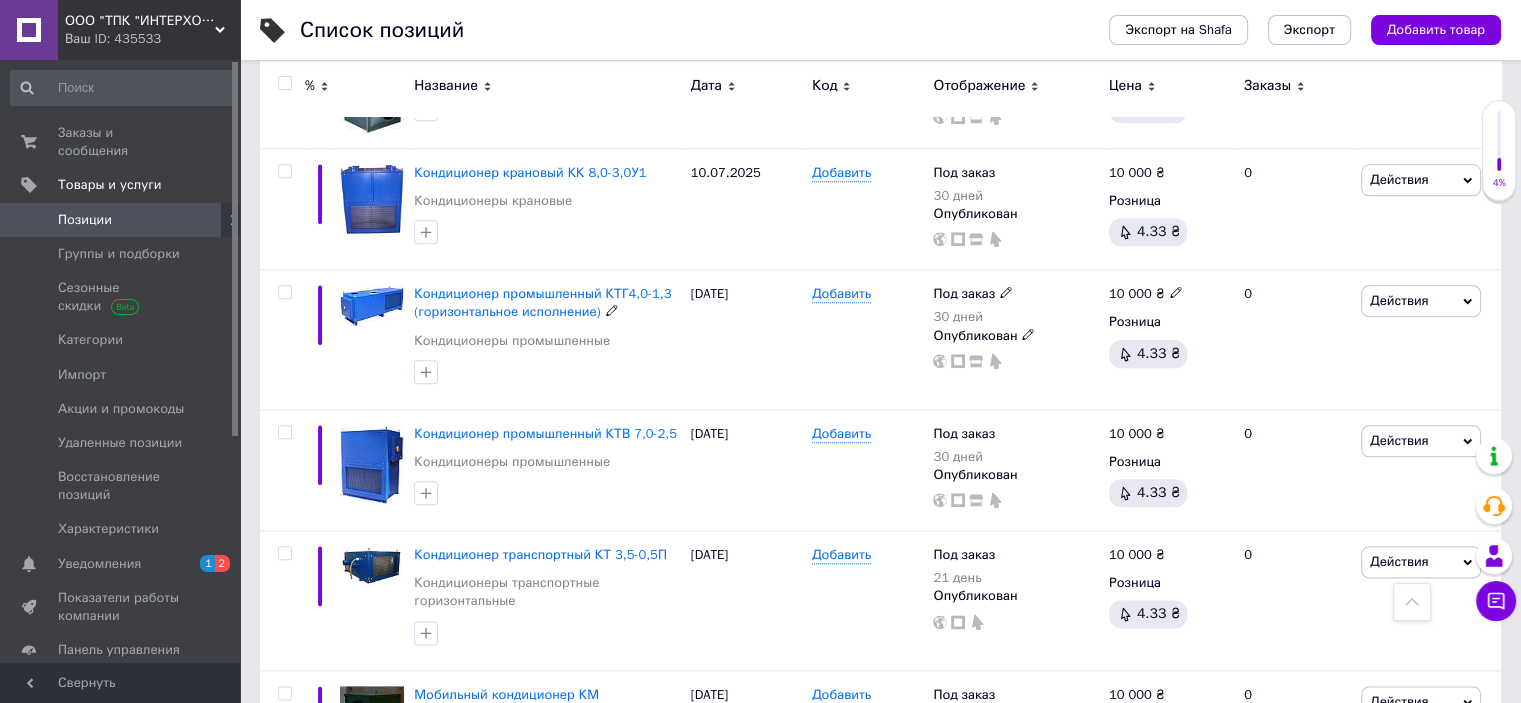 scroll, scrollTop: 2400, scrollLeft: 0, axis: vertical 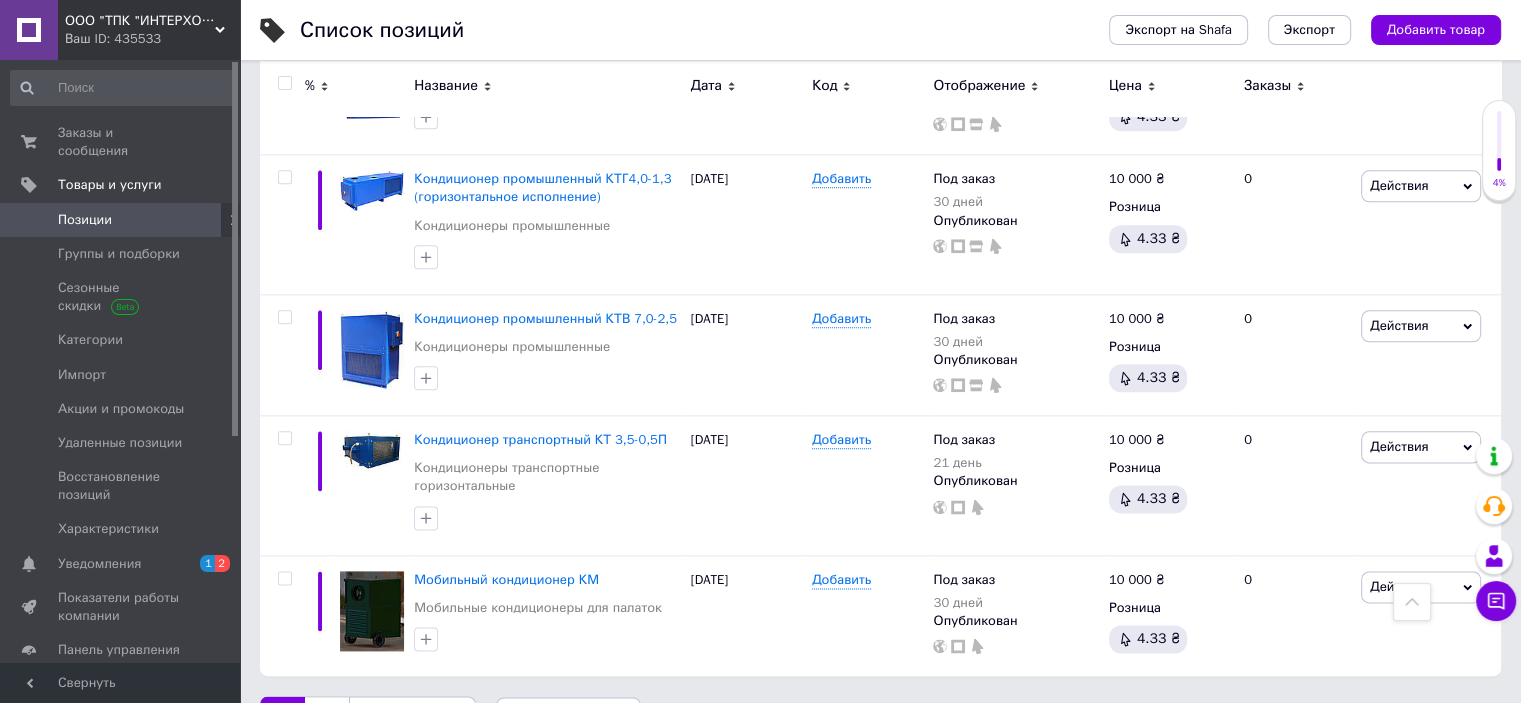 click on "2" at bounding box center (327, 717) 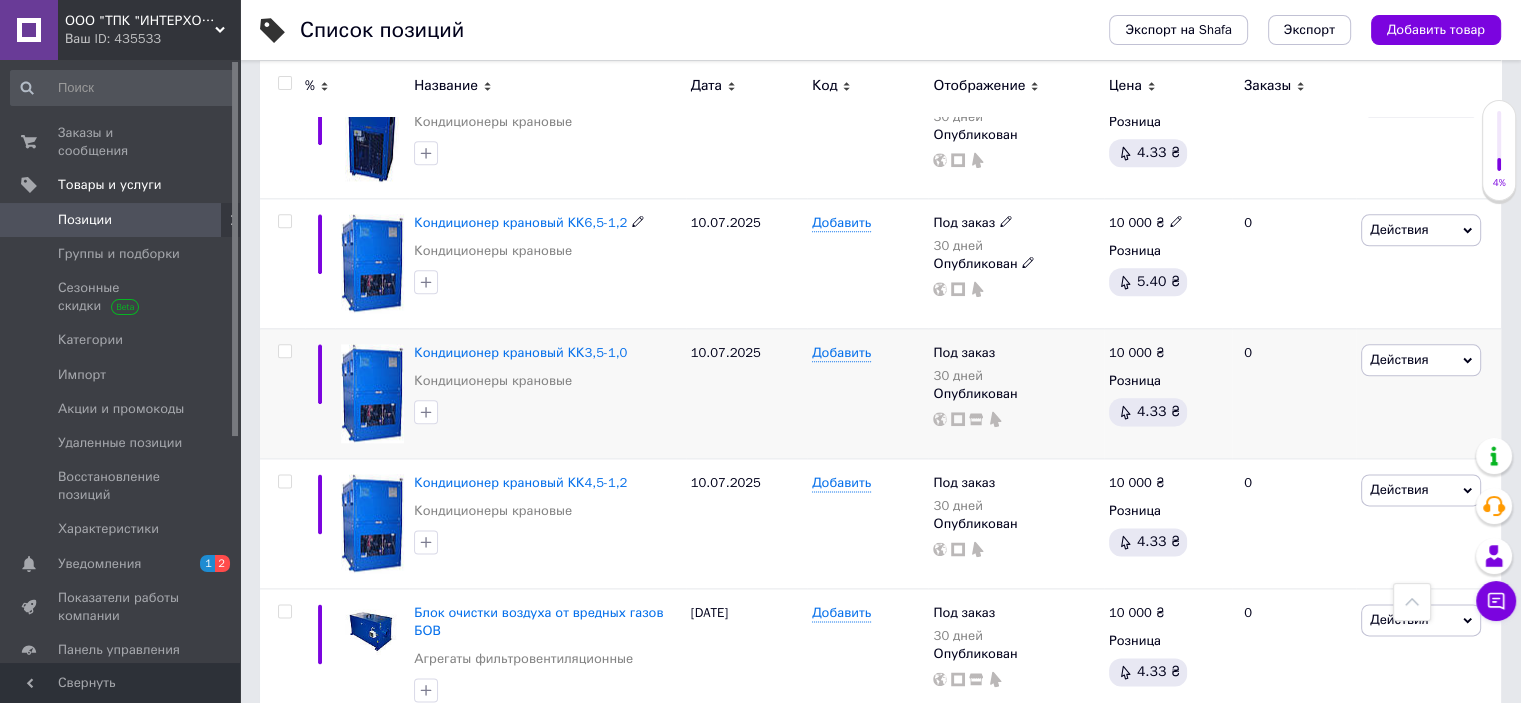 scroll, scrollTop: 2437, scrollLeft: 0, axis: vertical 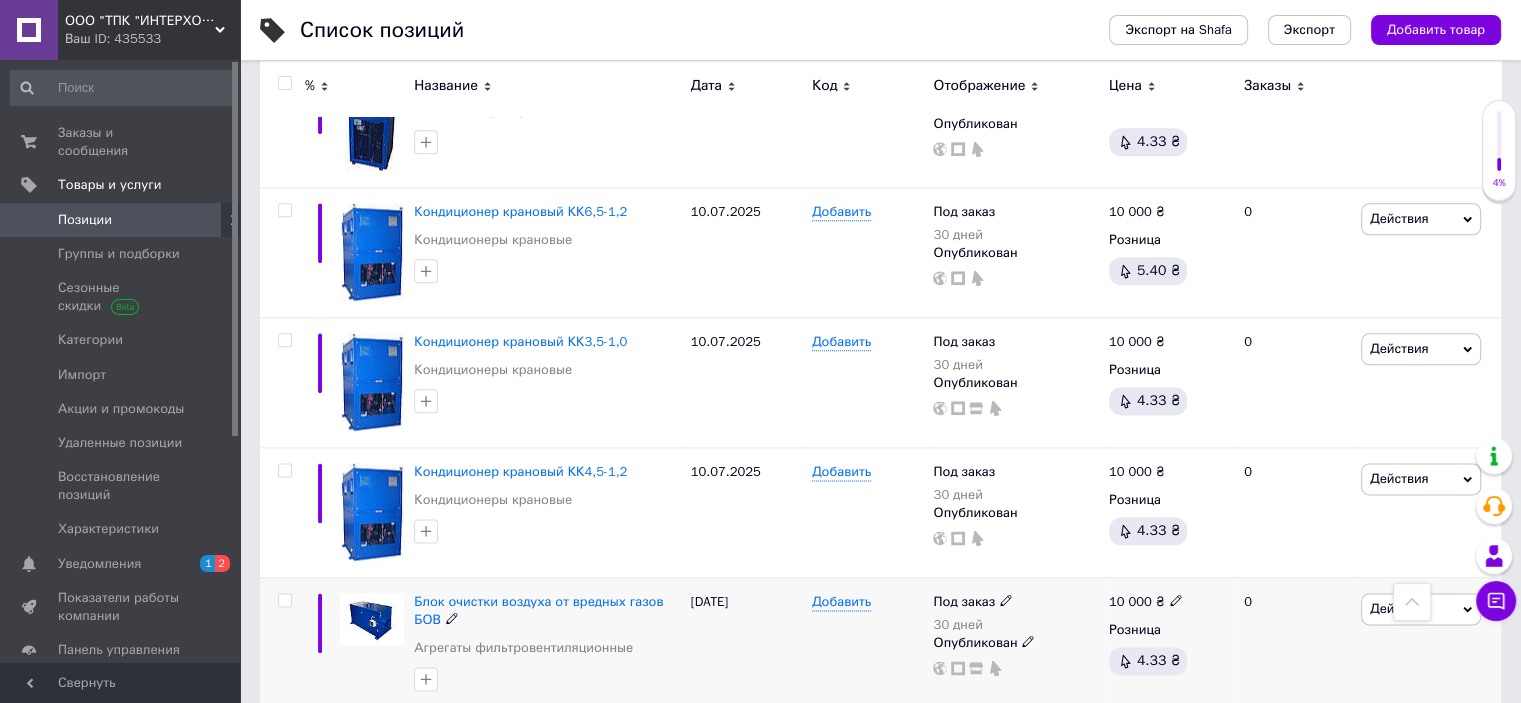 click 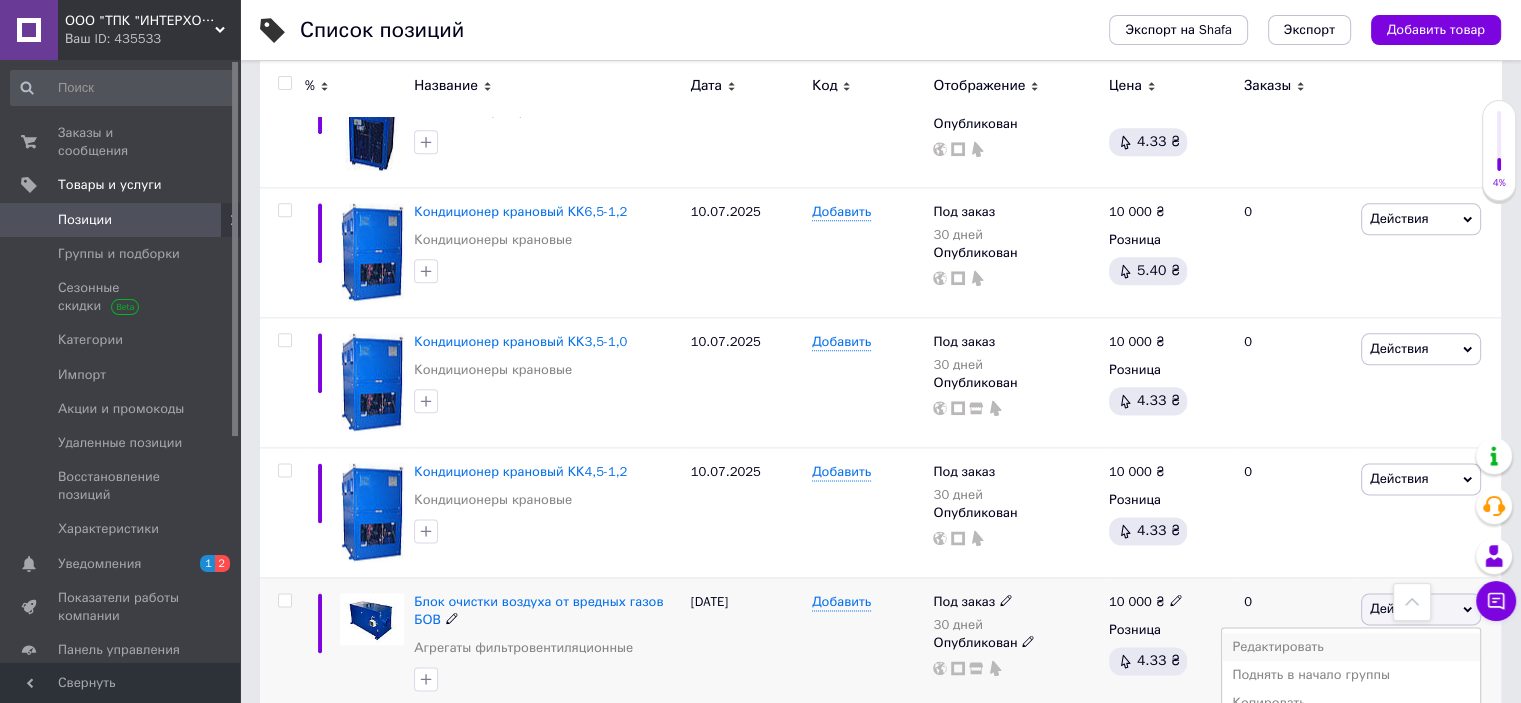 click on "Редактировать" at bounding box center [1351, 647] 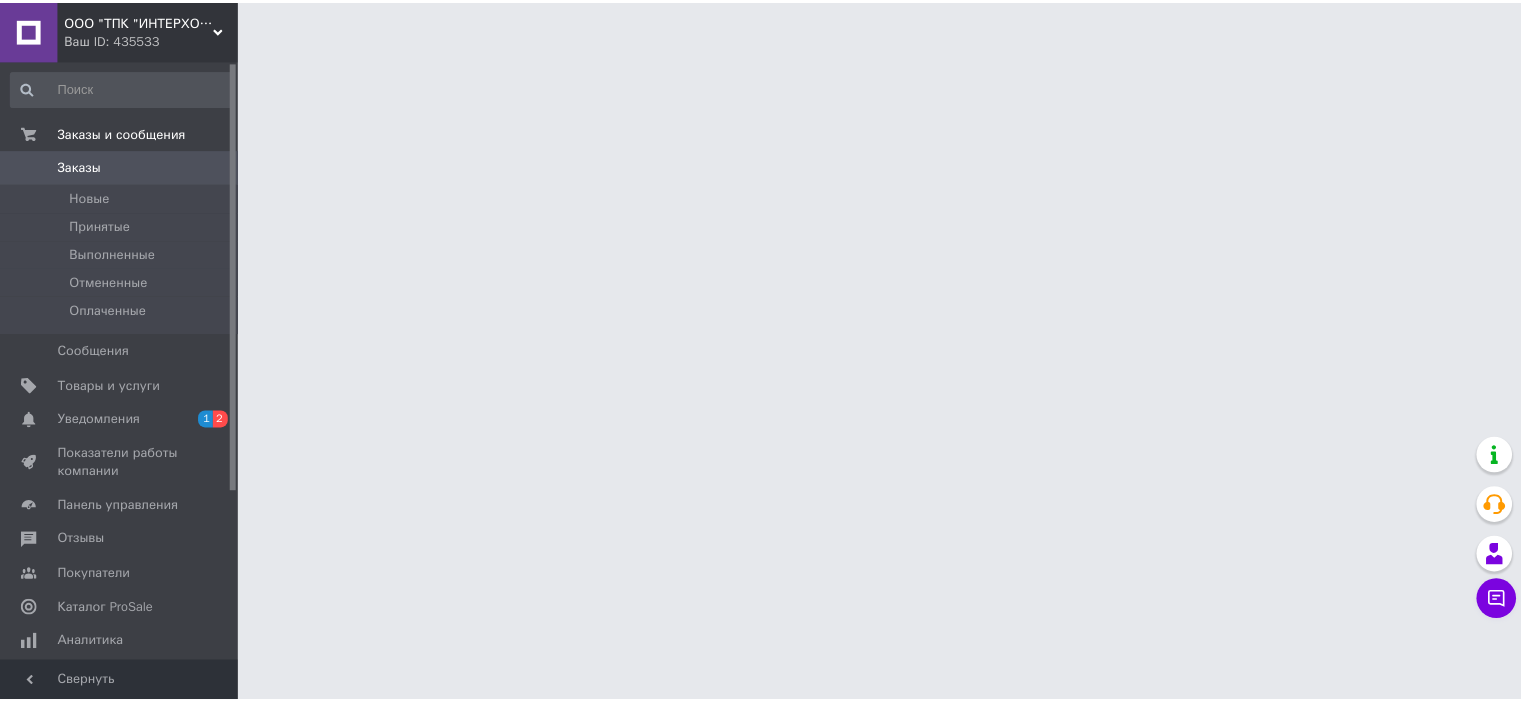 scroll, scrollTop: 0, scrollLeft: 0, axis: both 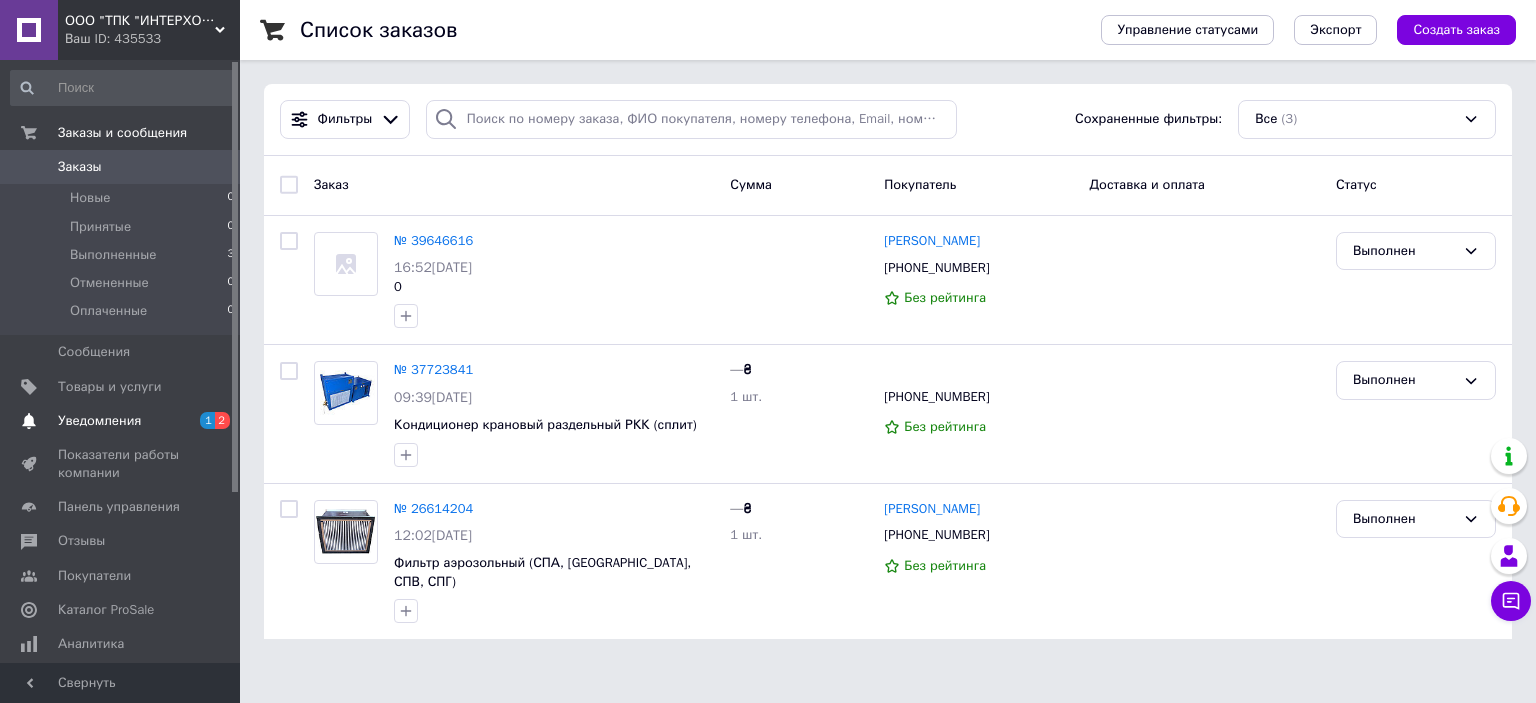 click on "Уведомления" at bounding box center (99, 421) 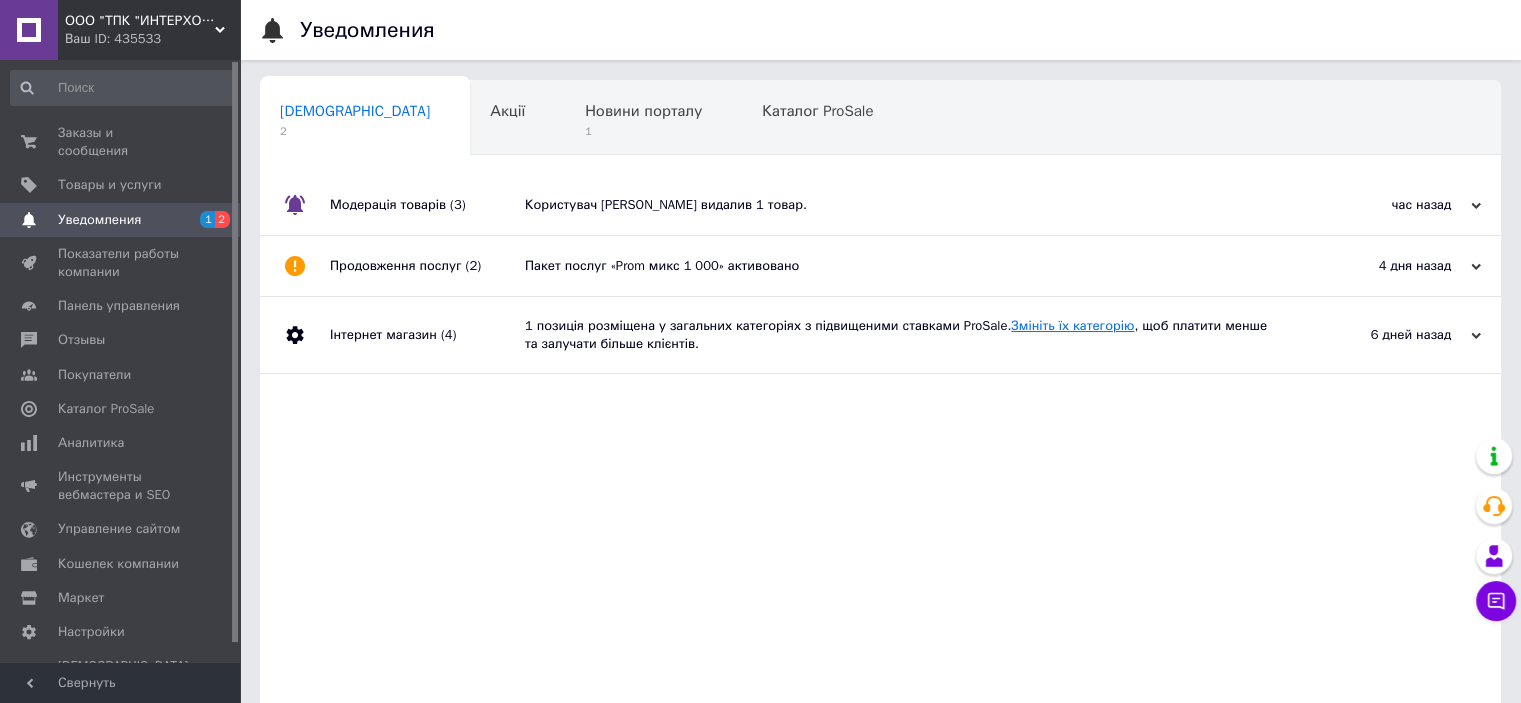click on "Змініть їх категорію" at bounding box center (1072, 325) 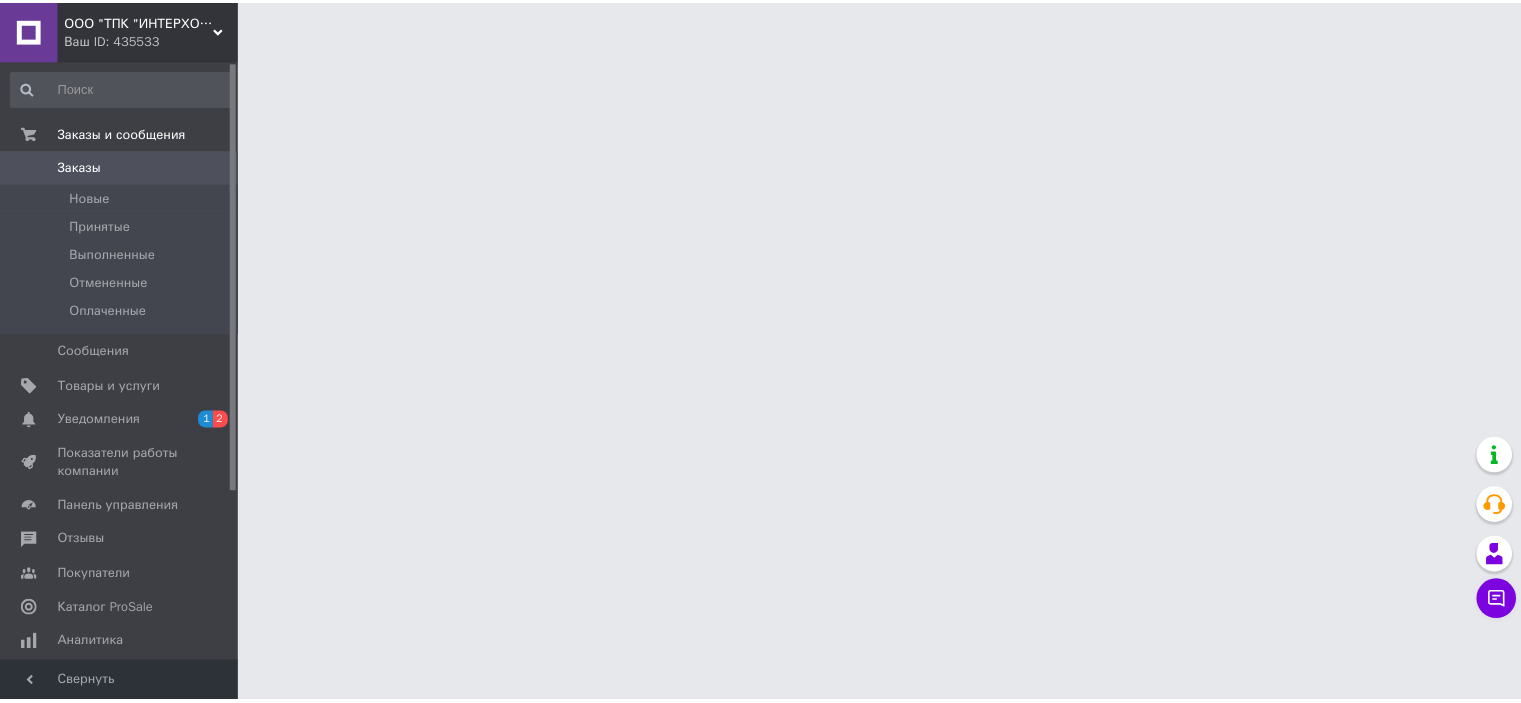scroll, scrollTop: 0, scrollLeft: 0, axis: both 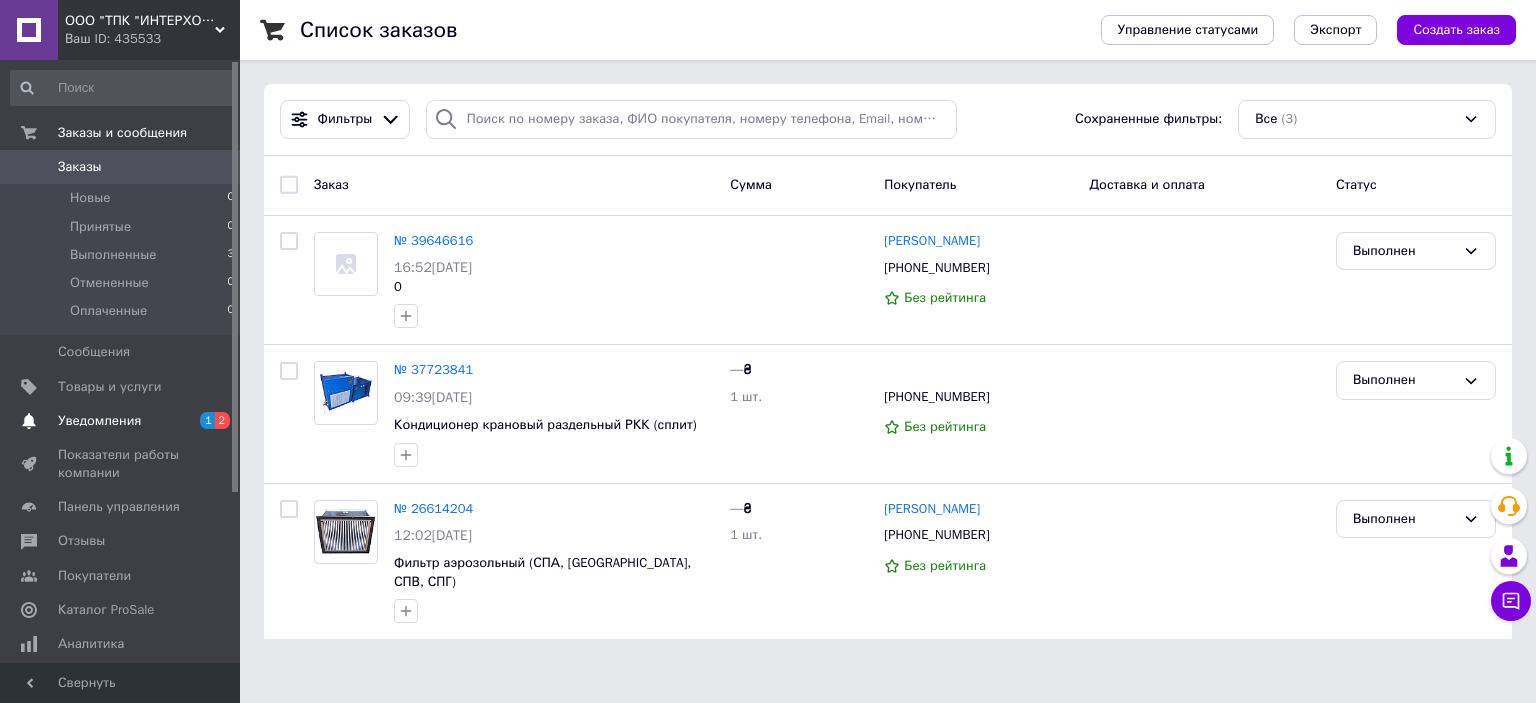 click on "Уведомления" at bounding box center [121, 421] 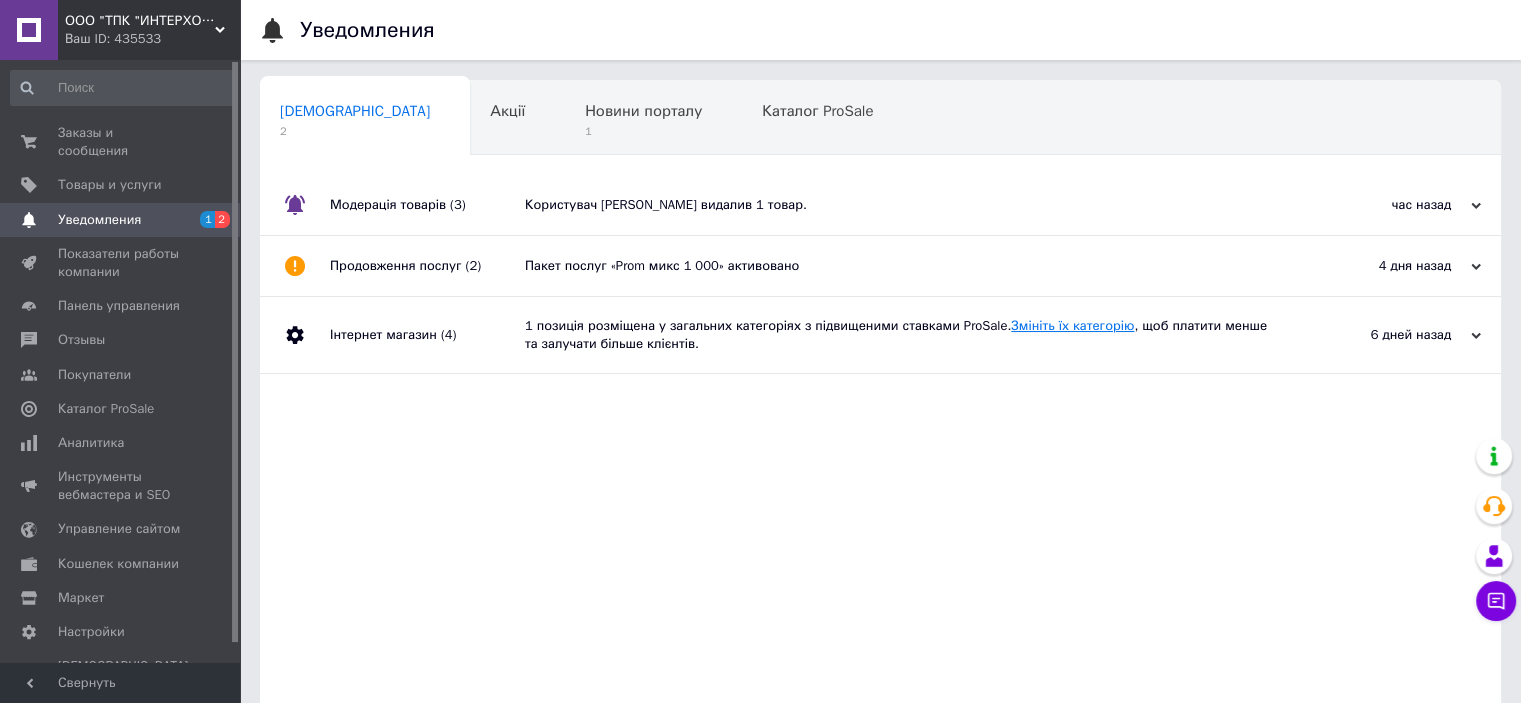 click on "Змініть їх категорію" at bounding box center (1072, 325) 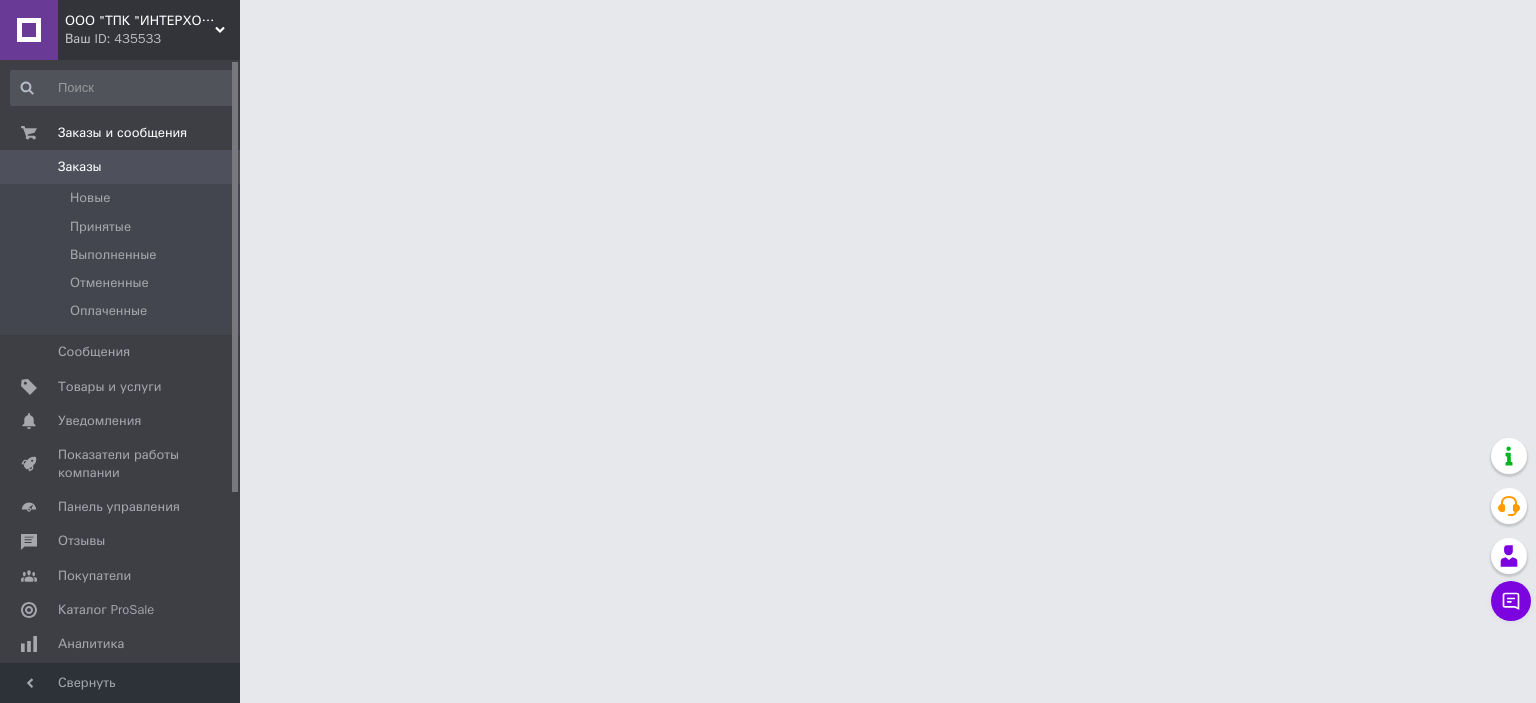 scroll, scrollTop: 0, scrollLeft: 0, axis: both 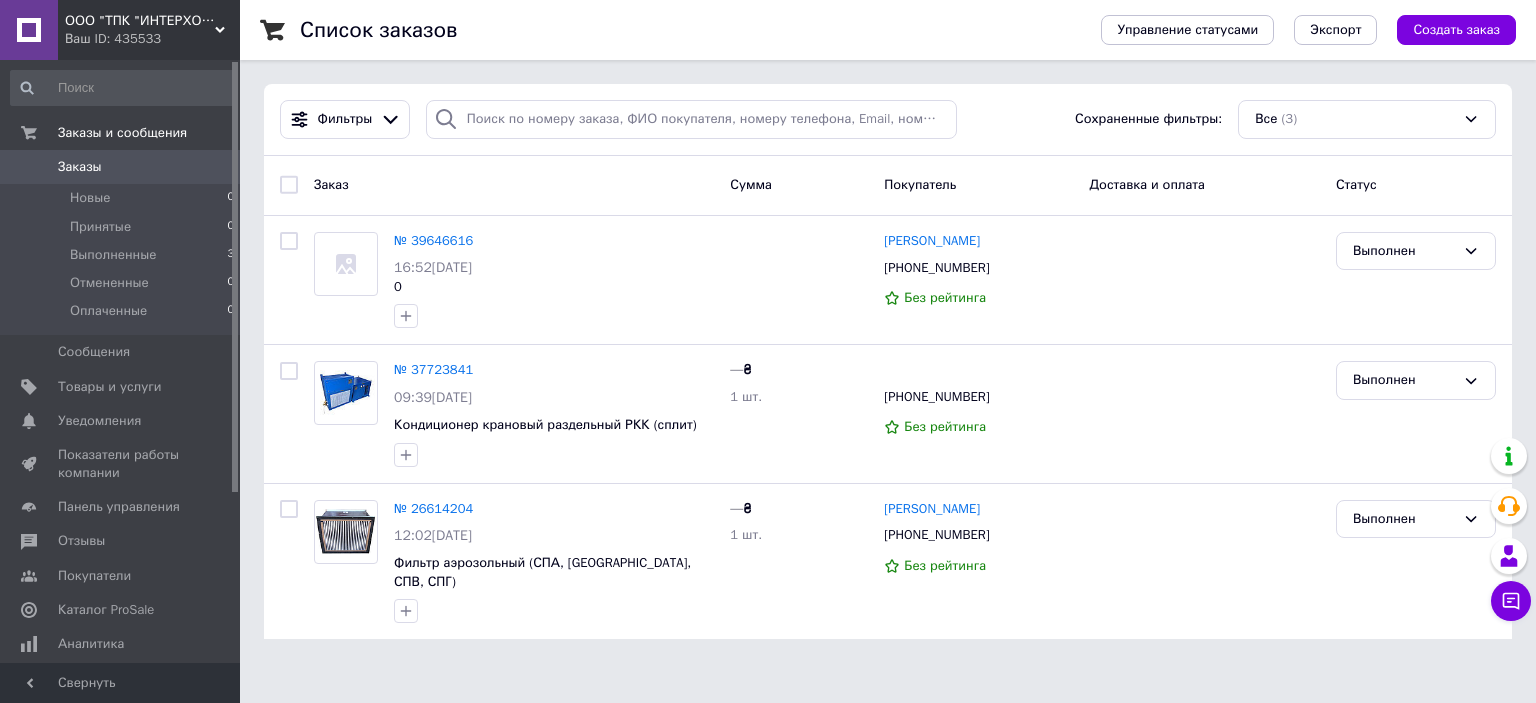 drag, startPoint x: 236, startPoint y: 394, endPoint x: 258, endPoint y: 393, distance: 22.022715 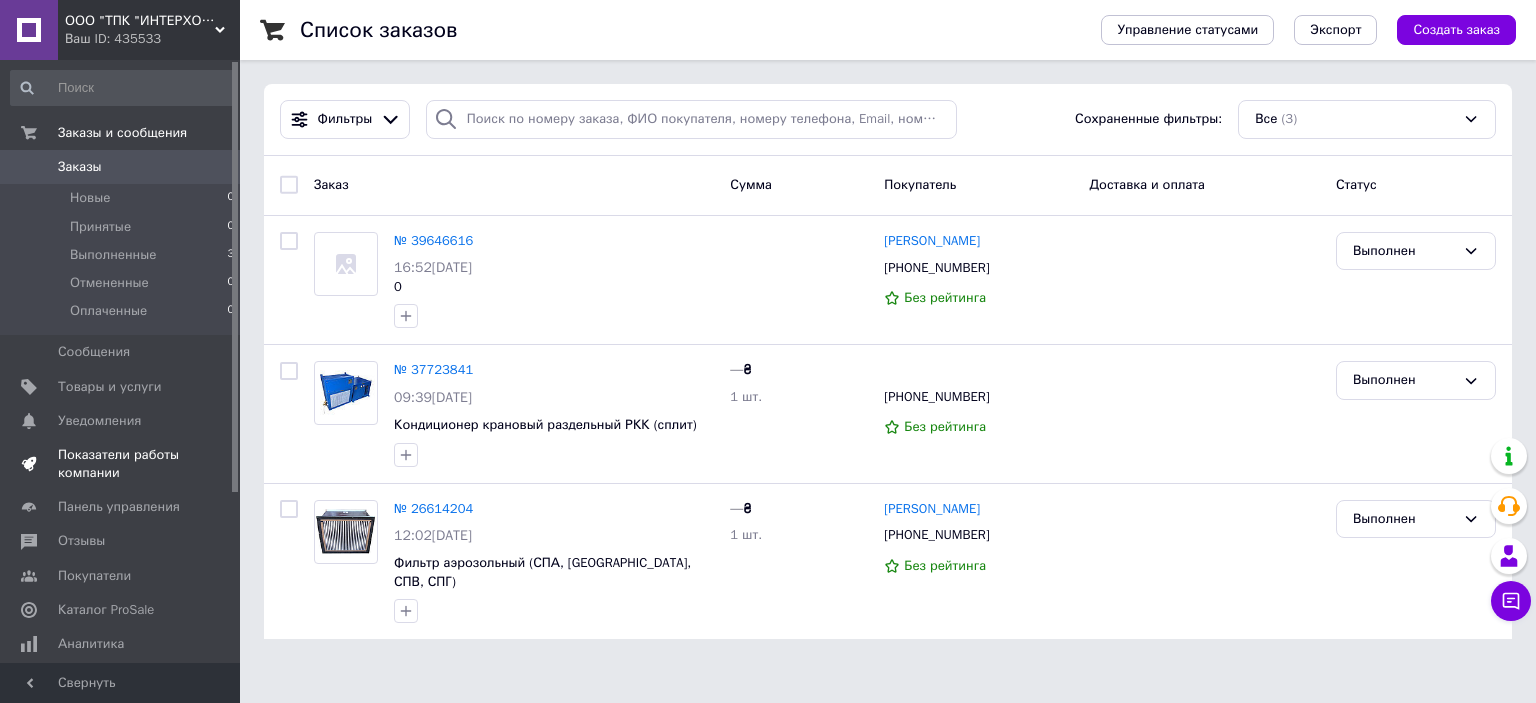 click on "Показатели работы компании" at bounding box center [121, 464] 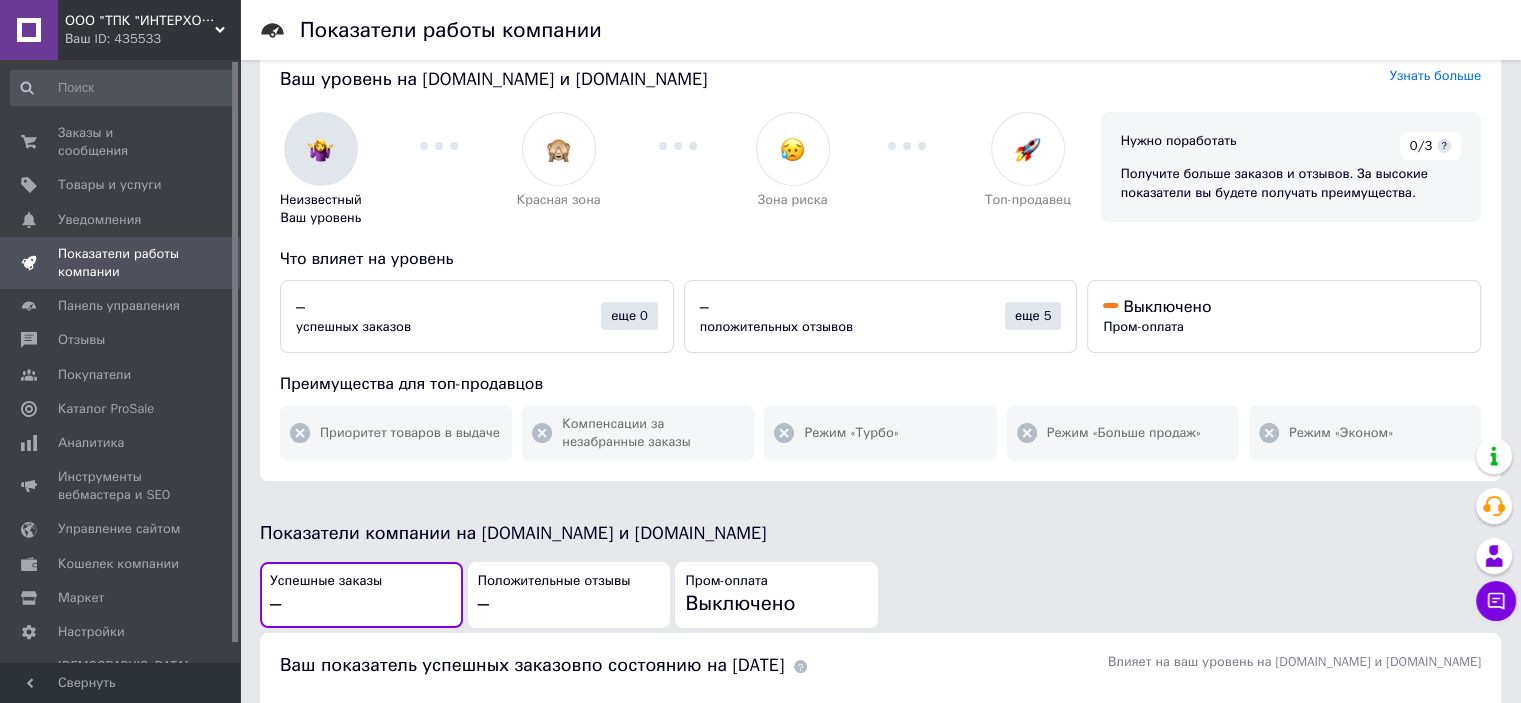 scroll, scrollTop: 0, scrollLeft: 0, axis: both 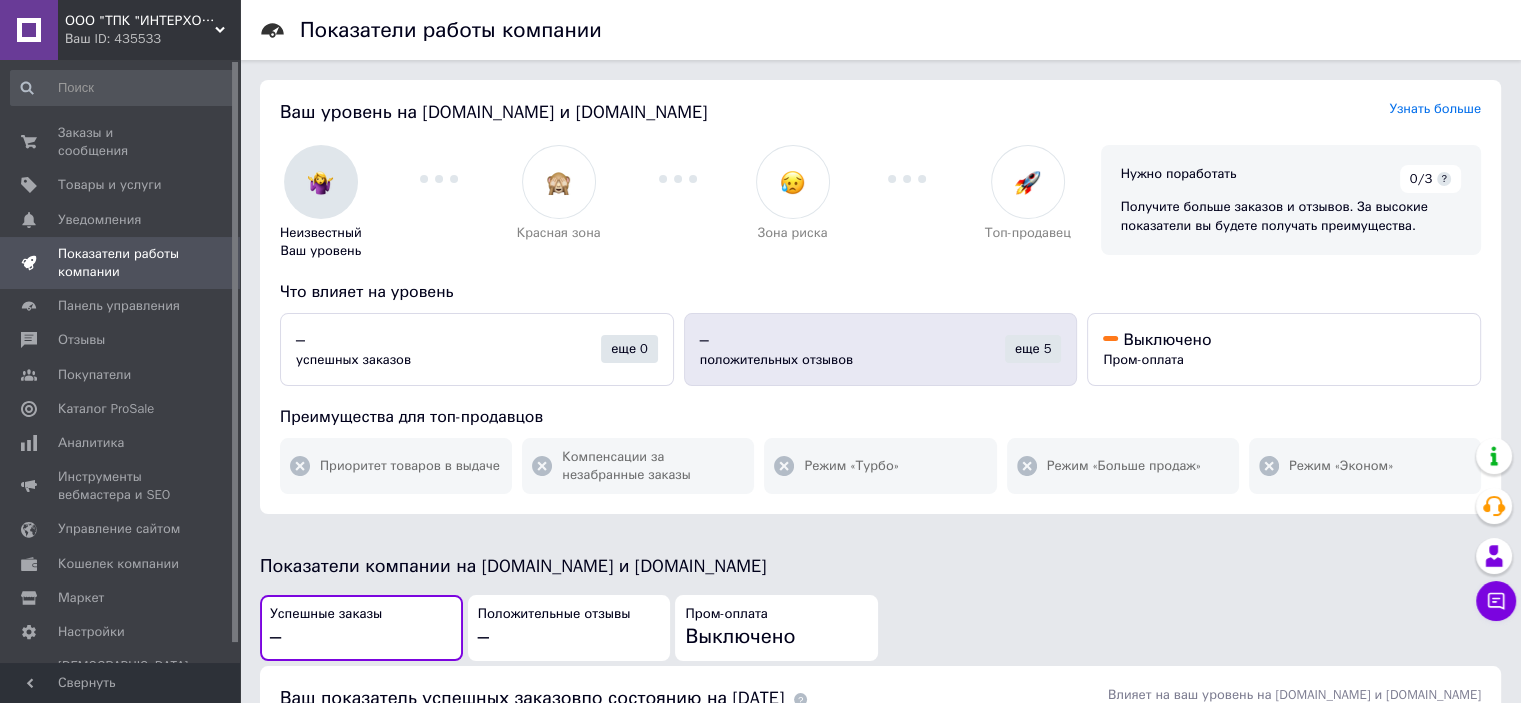 click on "еще 5" at bounding box center (1033, 349) 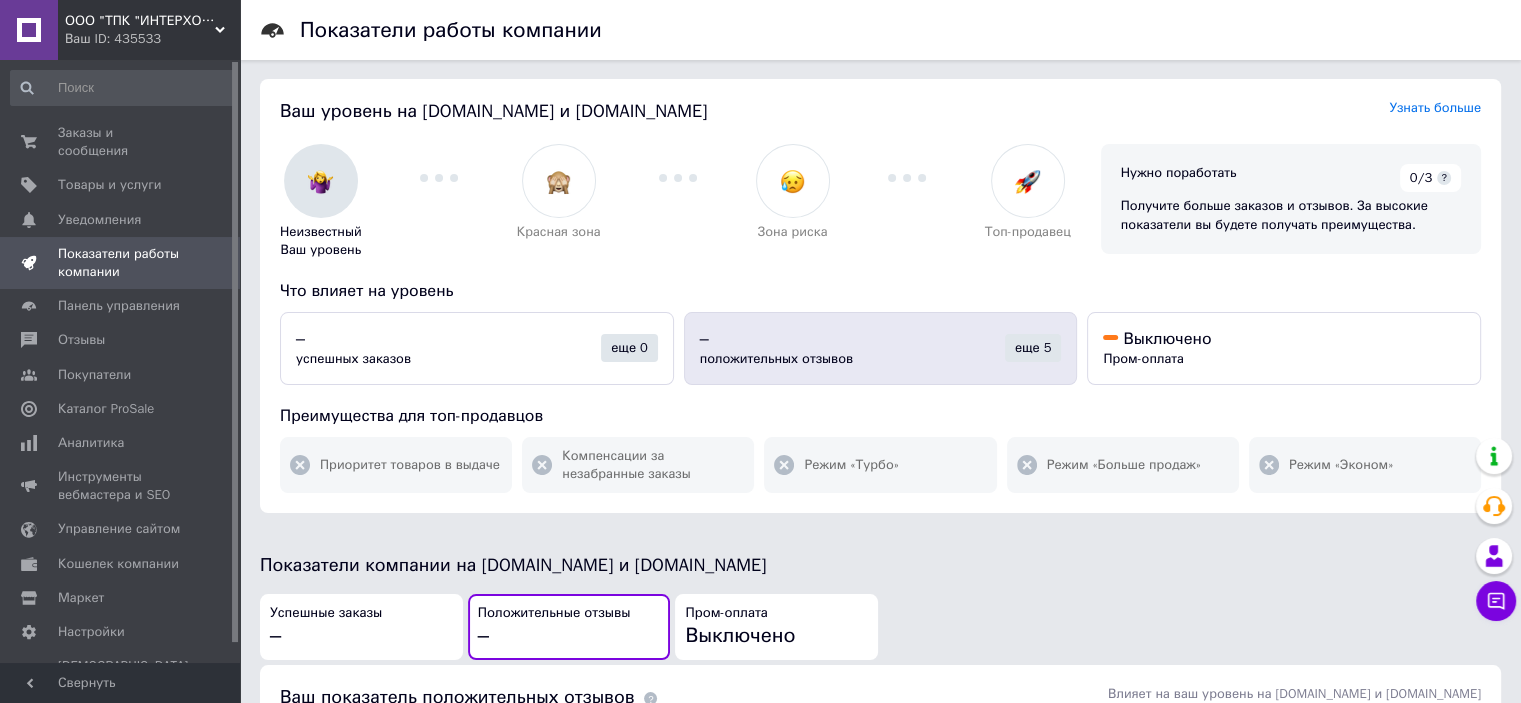 scroll, scrollTop: 0, scrollLeft: 0, axis: both 